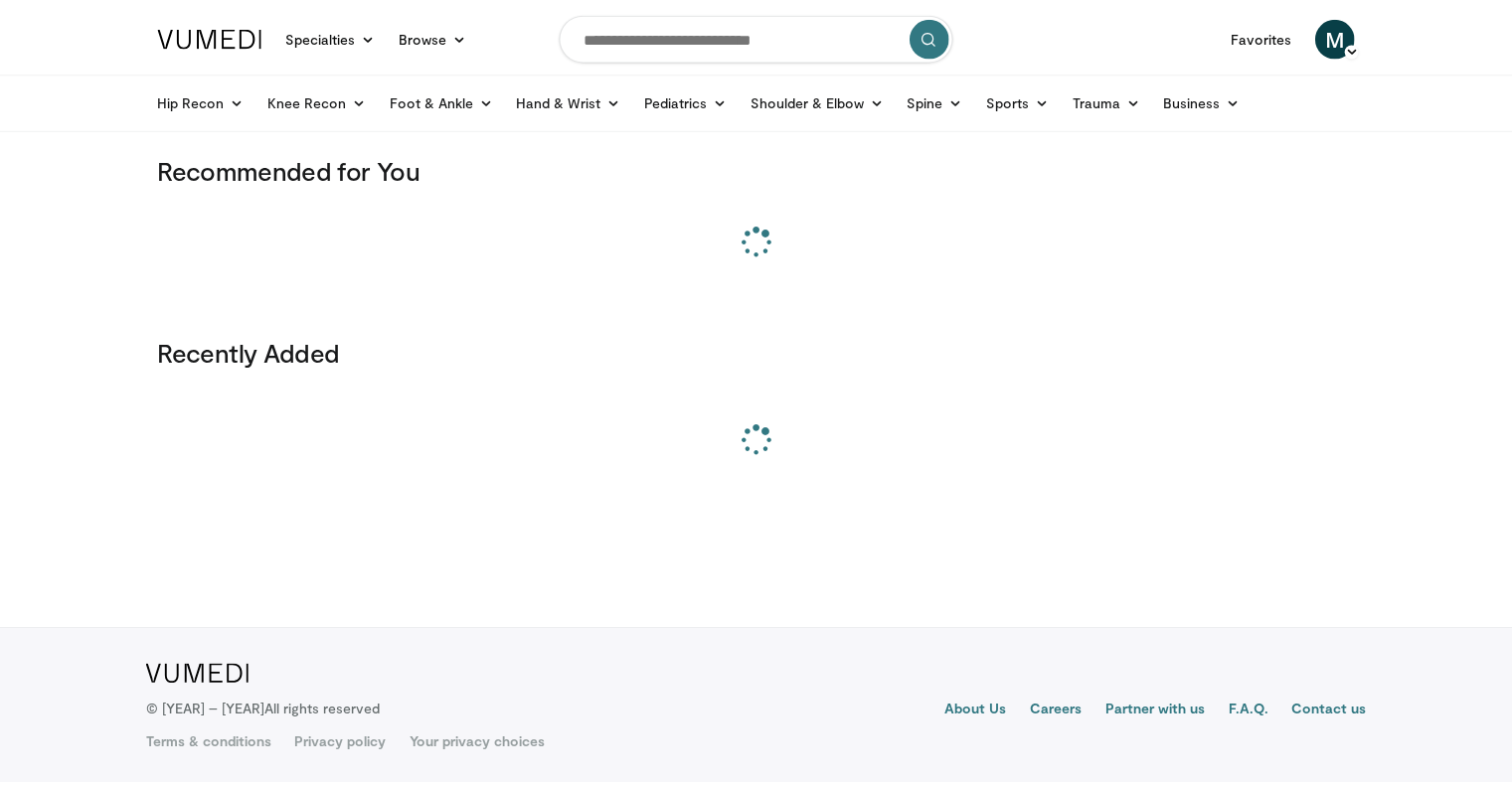 scroll, scrollTop: 0, scrollLeft: 0, axis: both 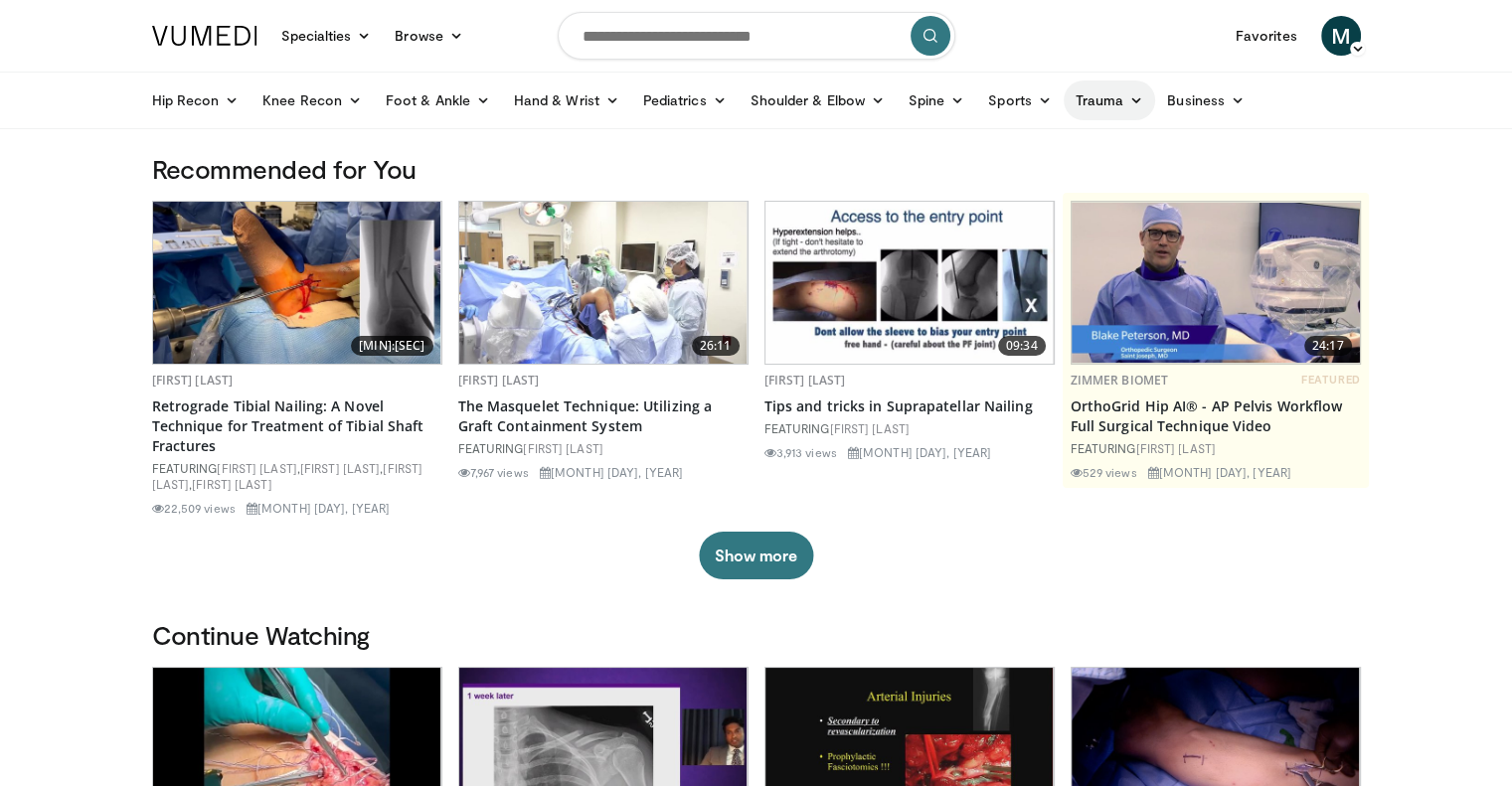 click on "Trauma" at bounding box center (1109, 100) 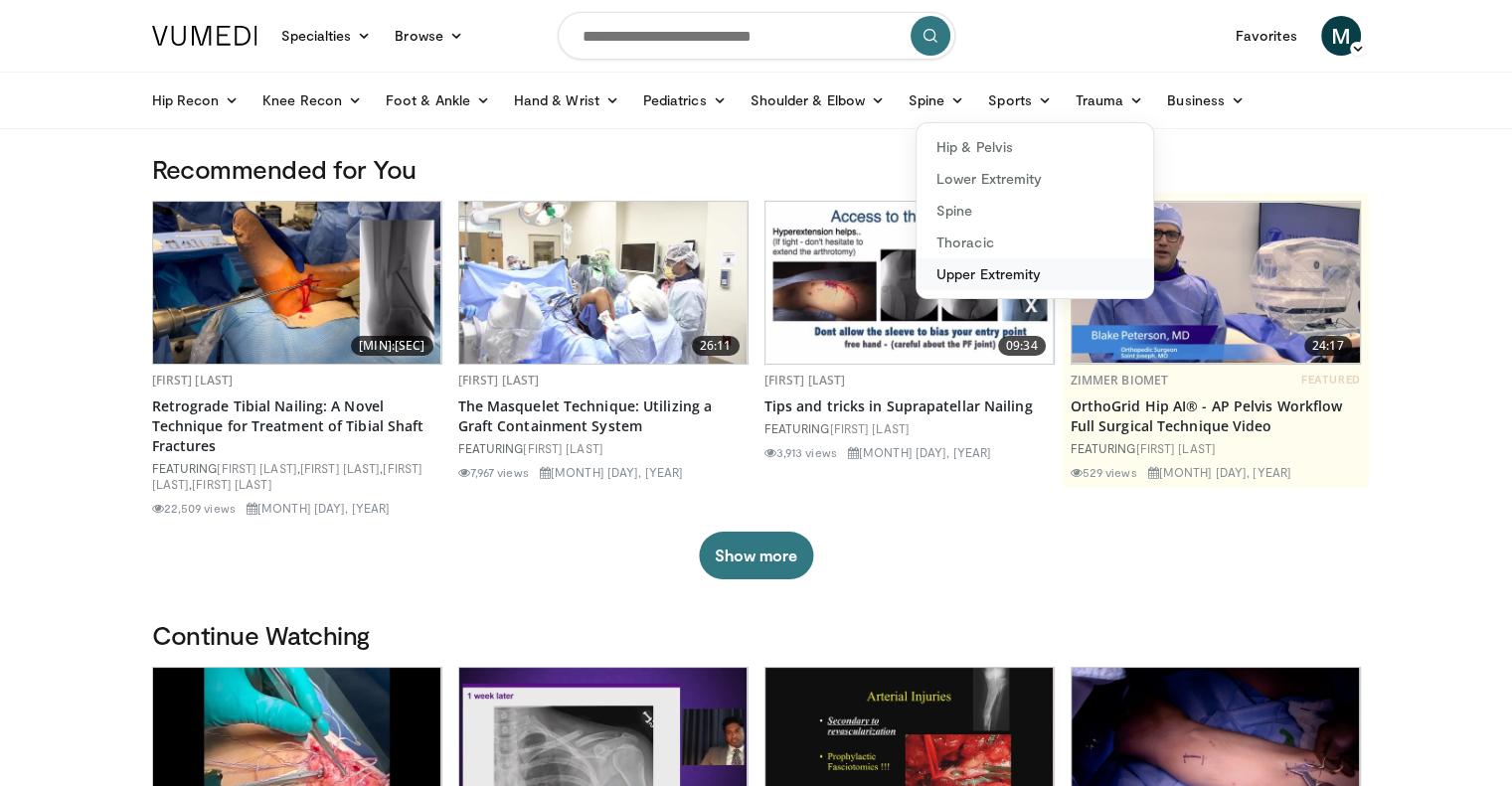 click on "[BODY_PART]" at bounding box center (1035, 274) 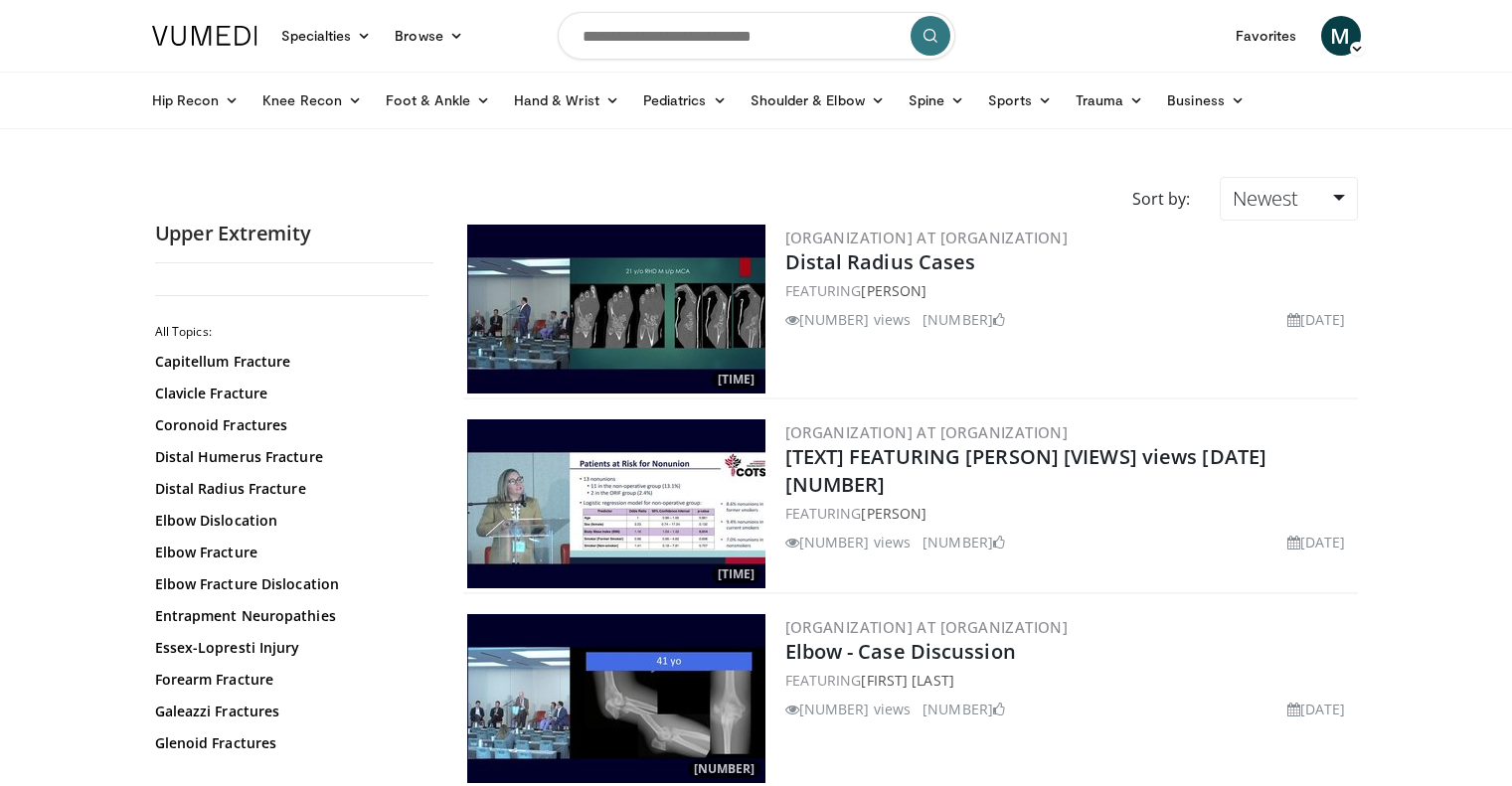 scroll, scrollTop: 0, scrollLeft: 0, axis: both 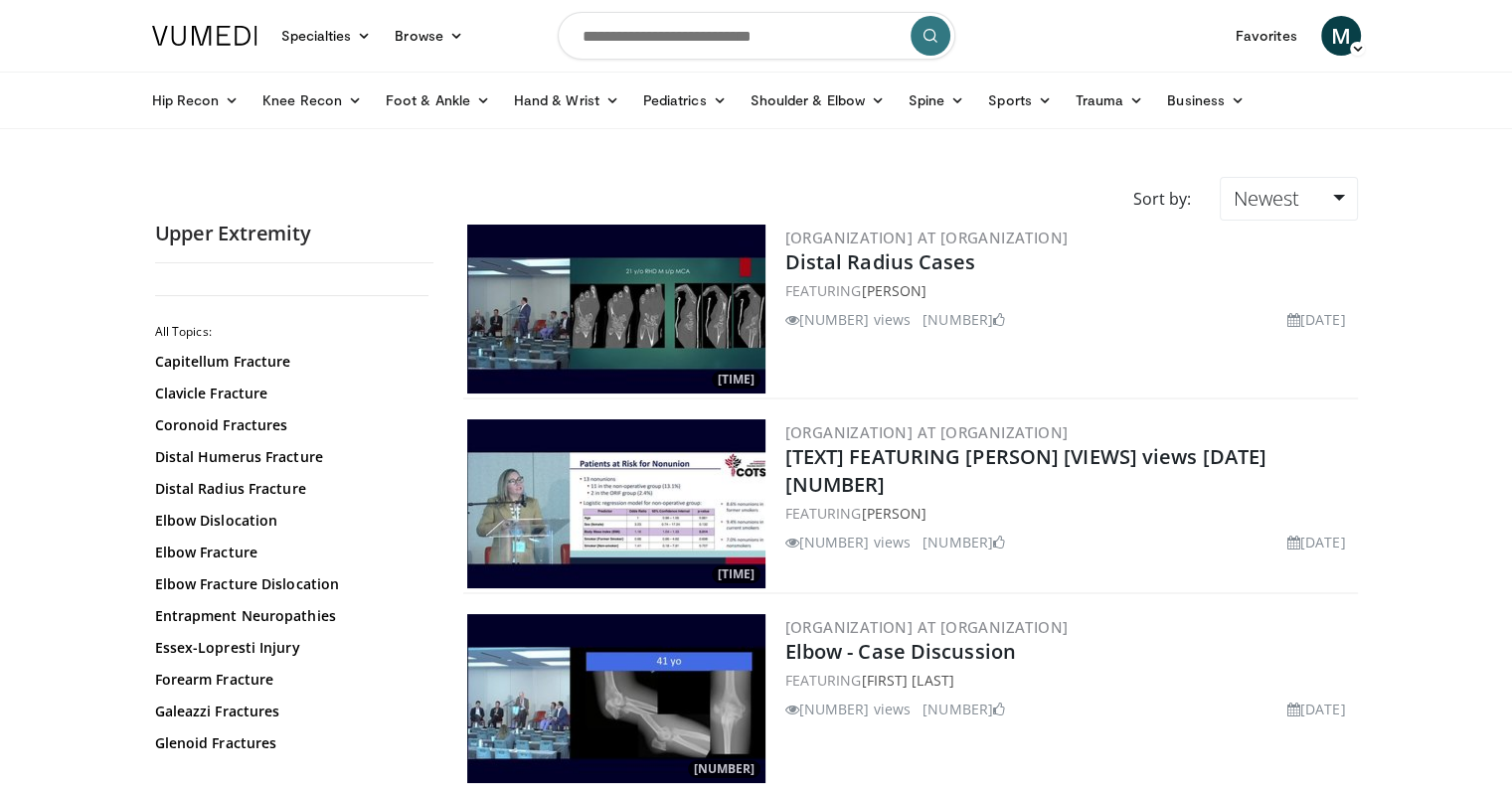 drag, startPoint x: 541, startPoint y: 213, endPoint x: 151, endPoint y: 414, distance: 438.7494 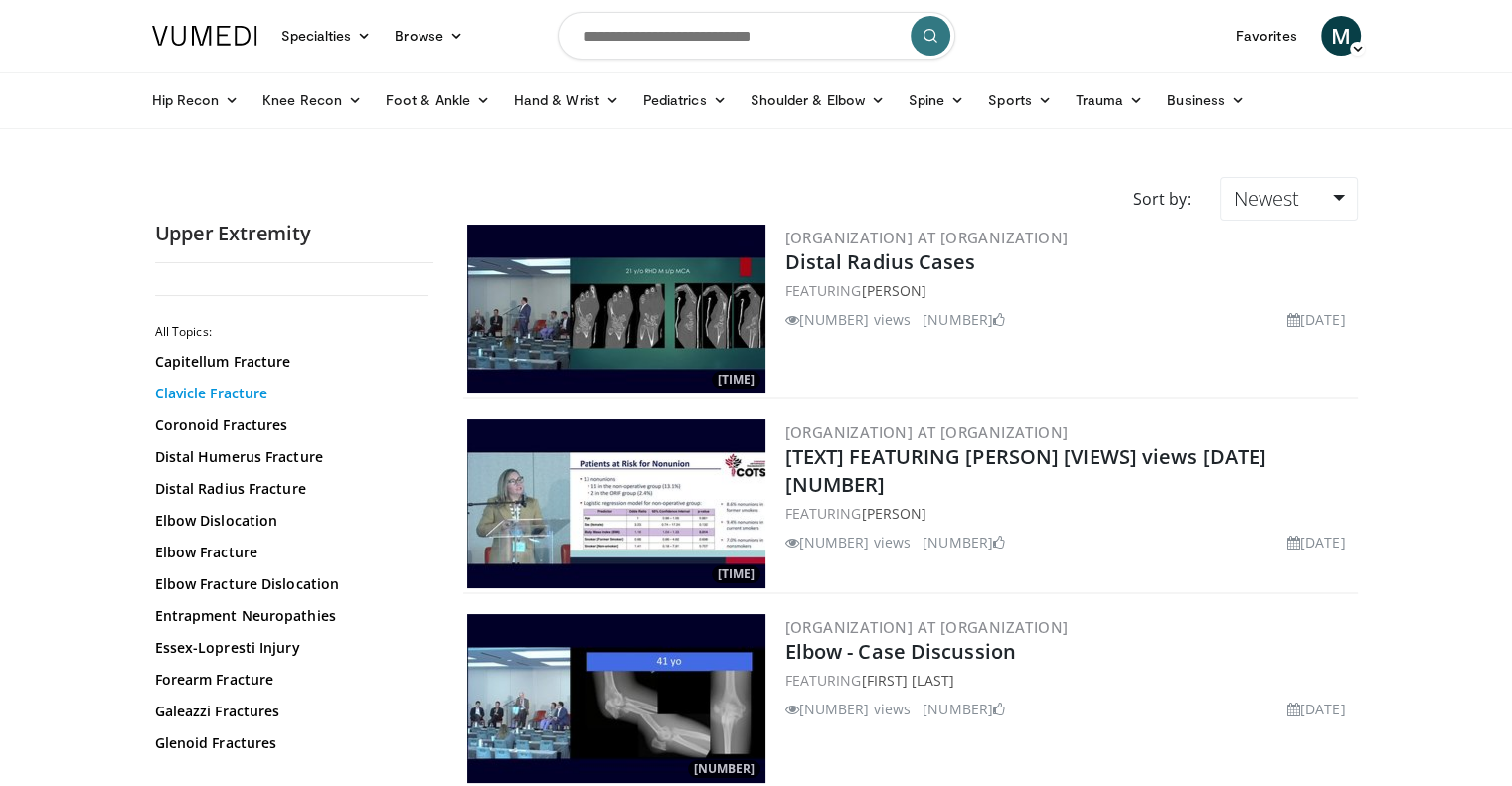 click on "Clavicle Fracture" at bounding box center (289, 393) 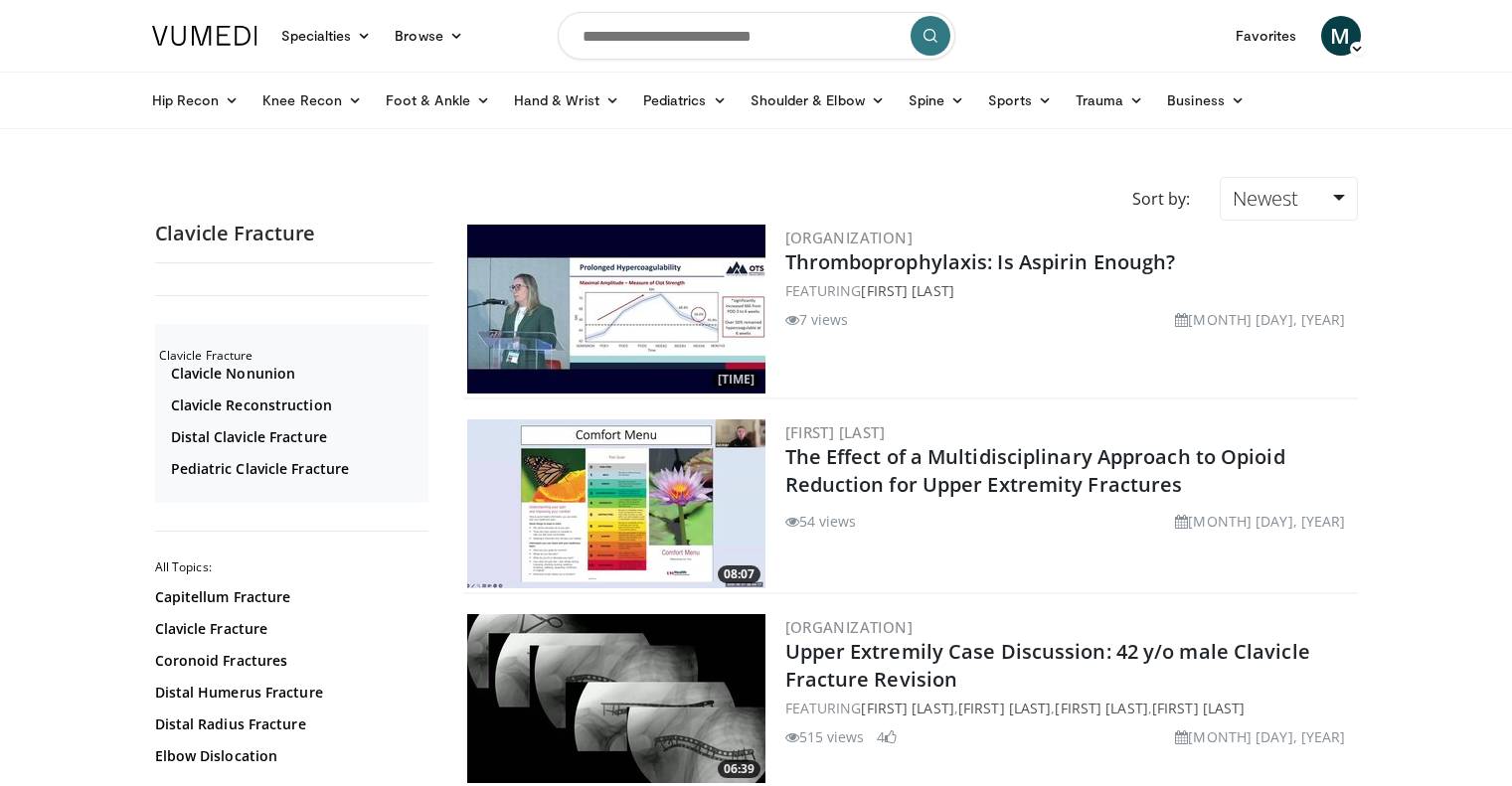 scroll, scrollTop: 0, scrollLeft: 0, axis: both 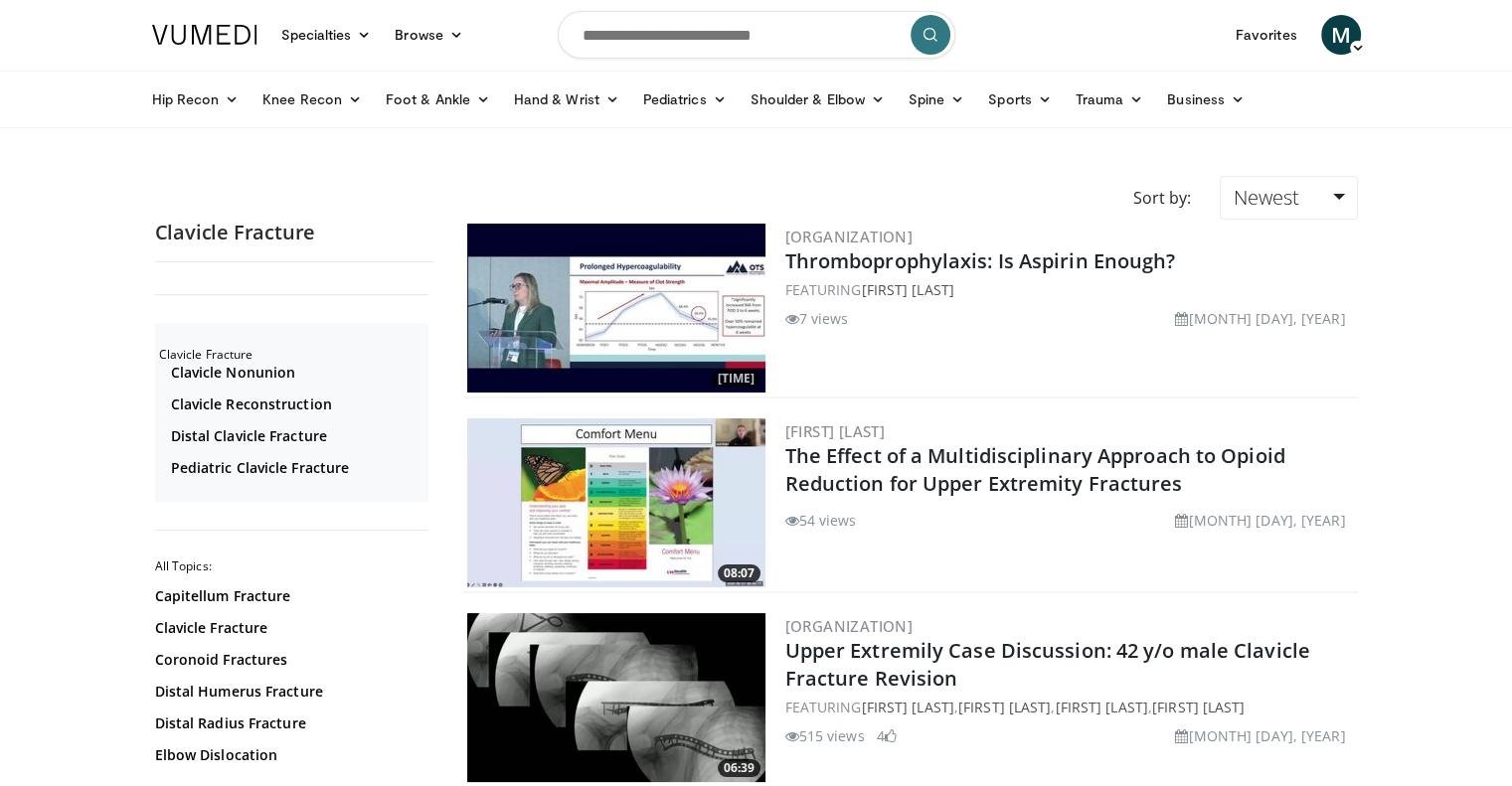 click at bounding box center (756, 35) 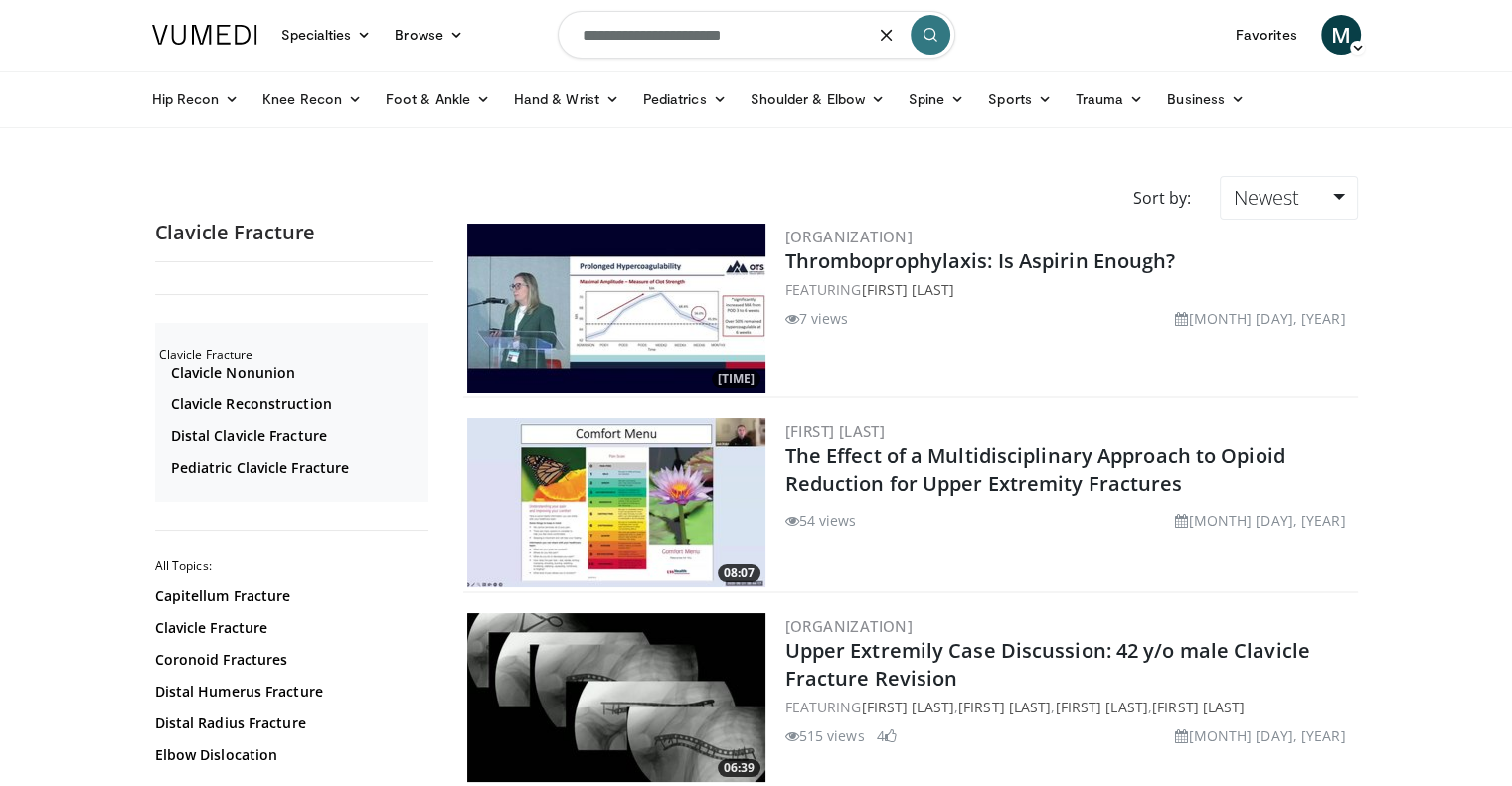 type on "**********" 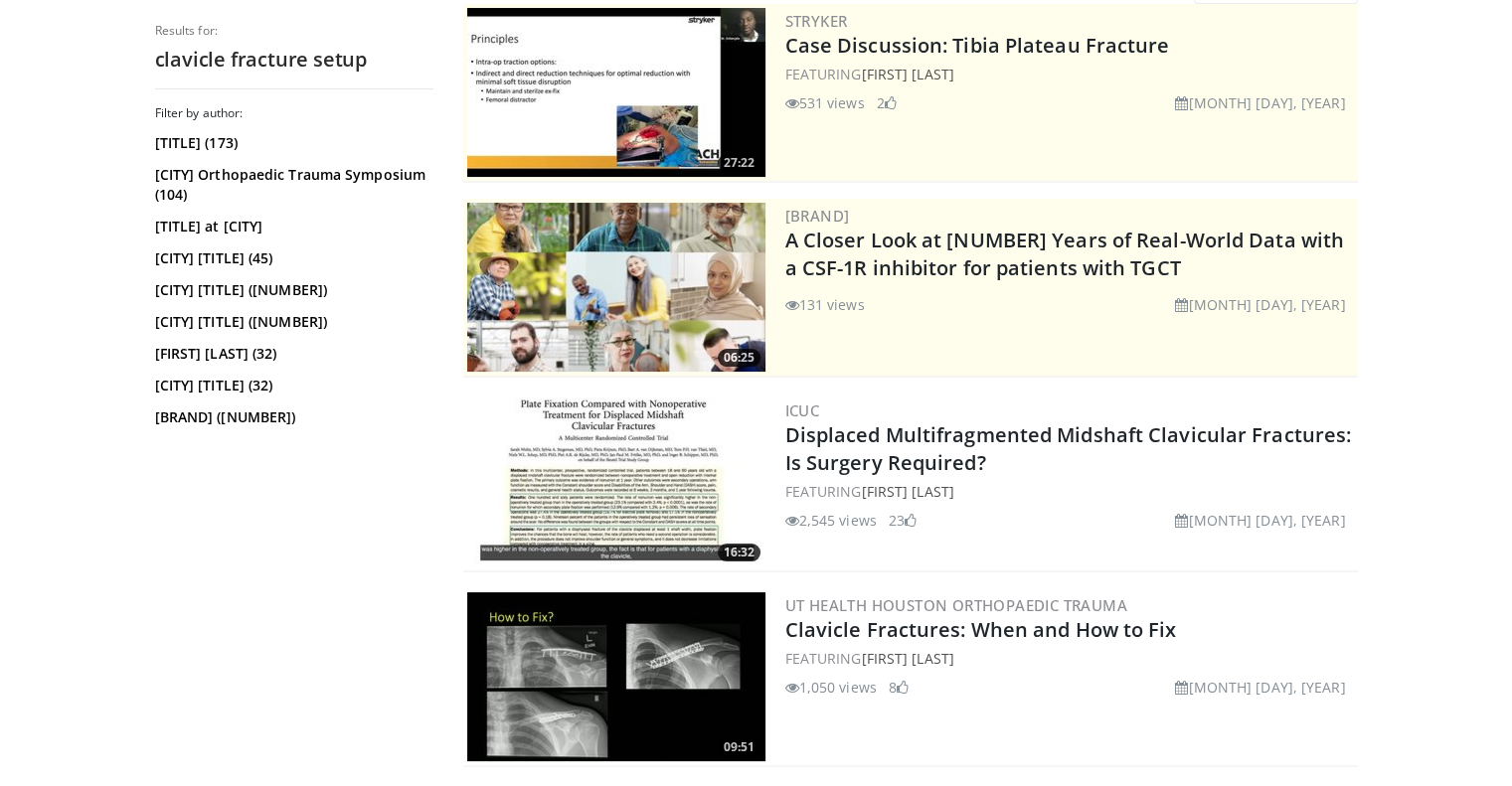 scroll, scrollTop: 199, scrollLeft: 0, axis: vertical 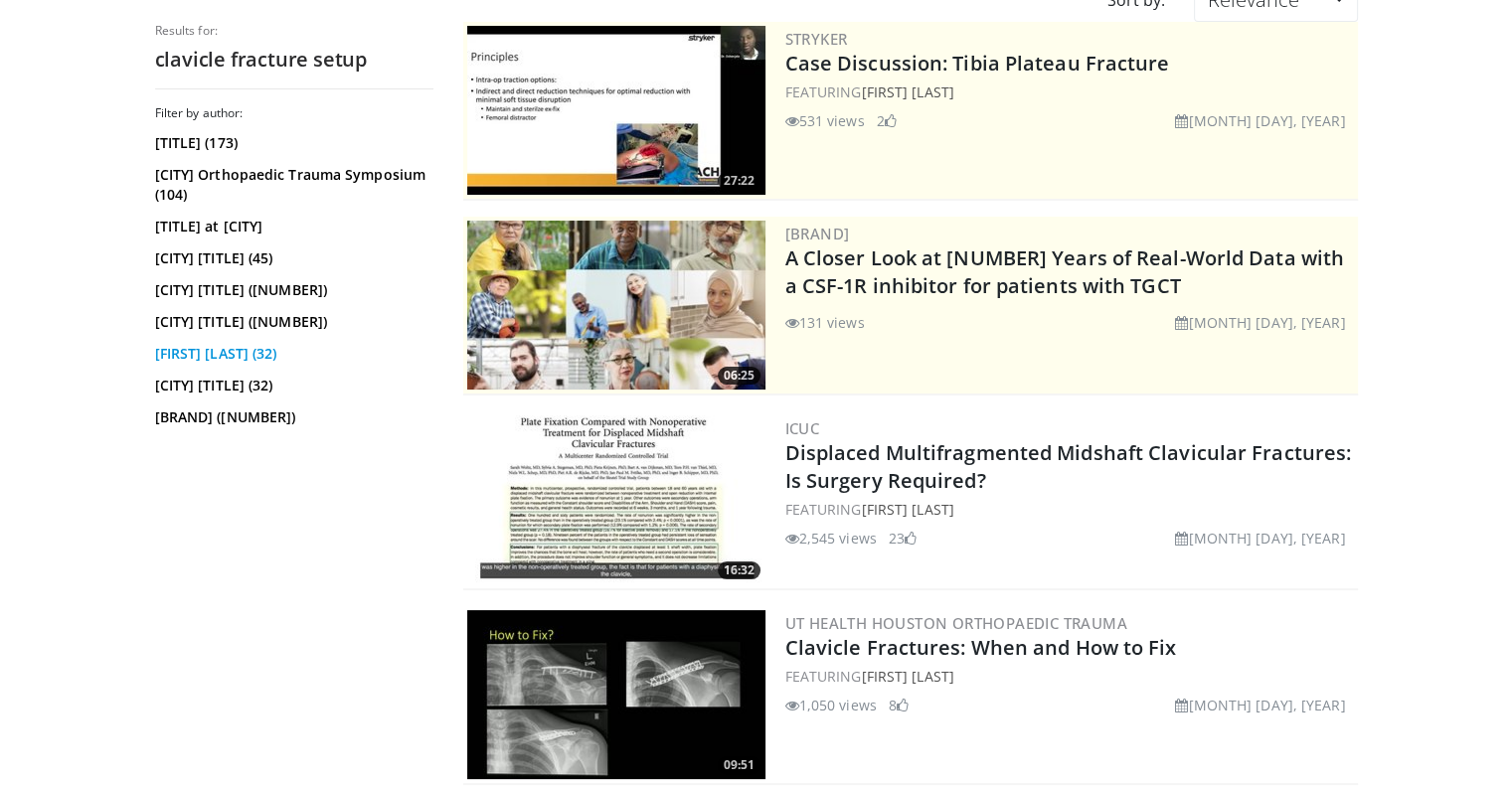 click on "Kenneth A Egol (32)" at bounding box center [291, 354] 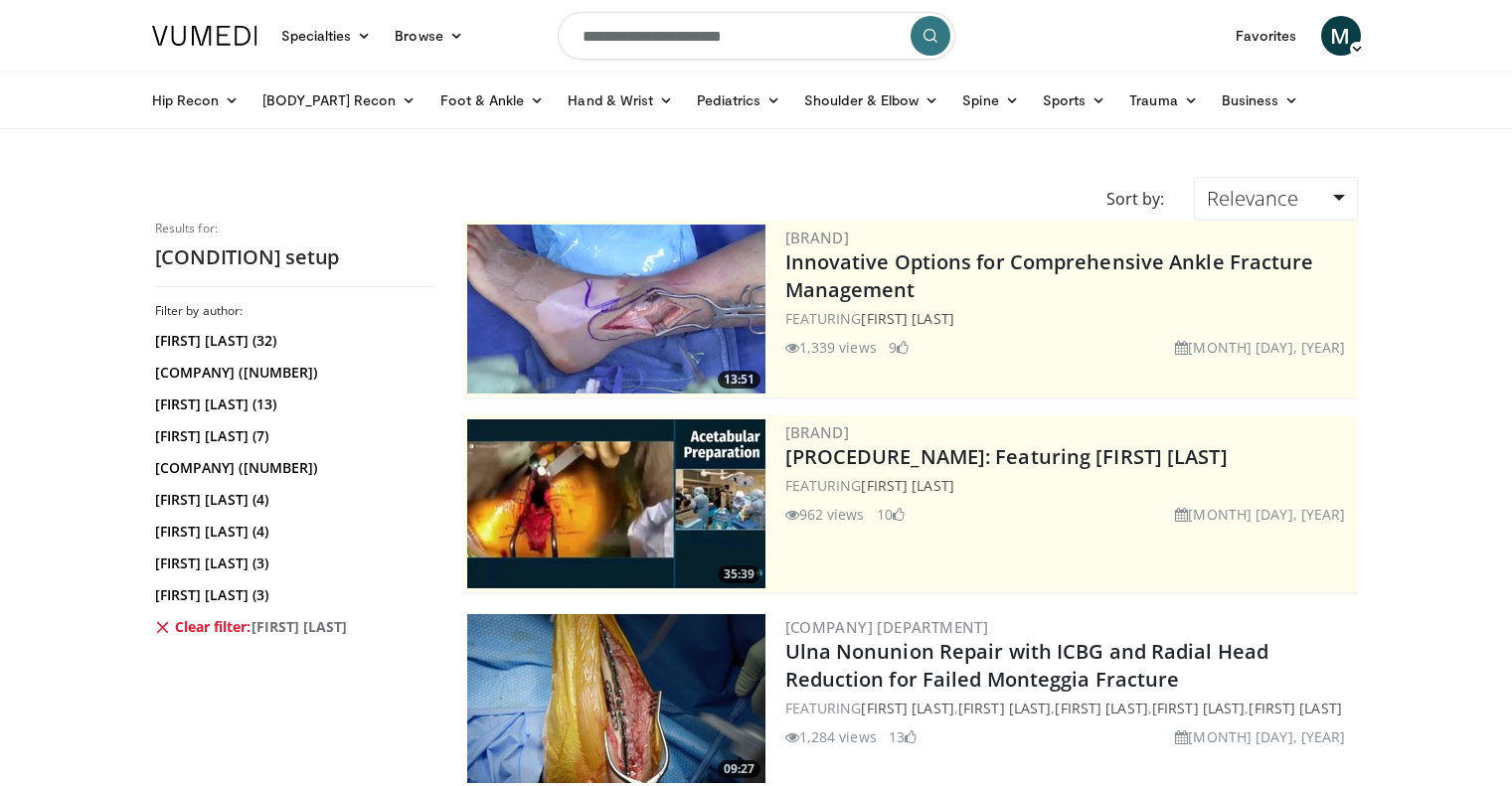 scroll, scrollTop: 0, scrollLeft: 0, axis: both 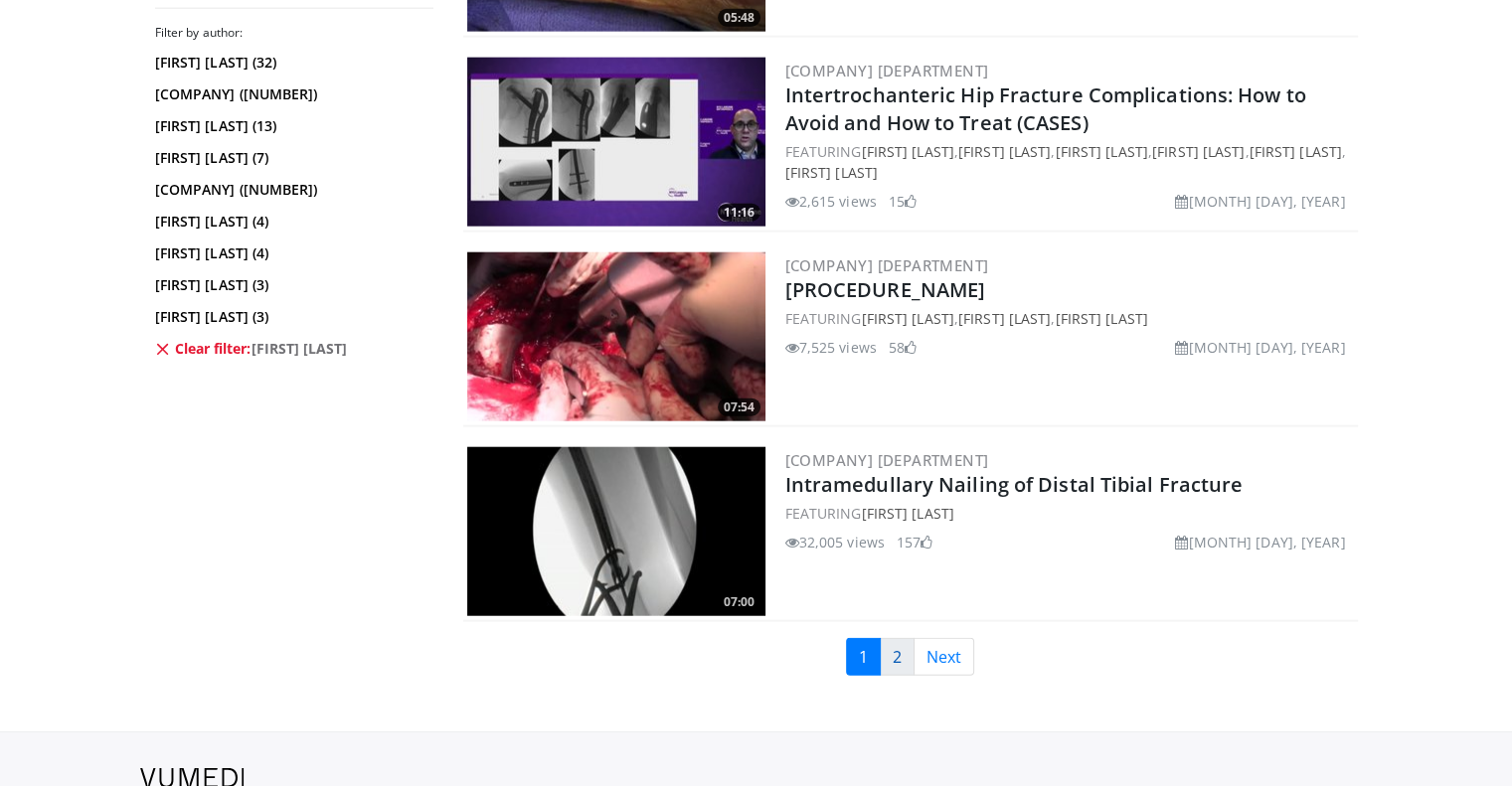 click on "2" at bounding box center (897, 657) 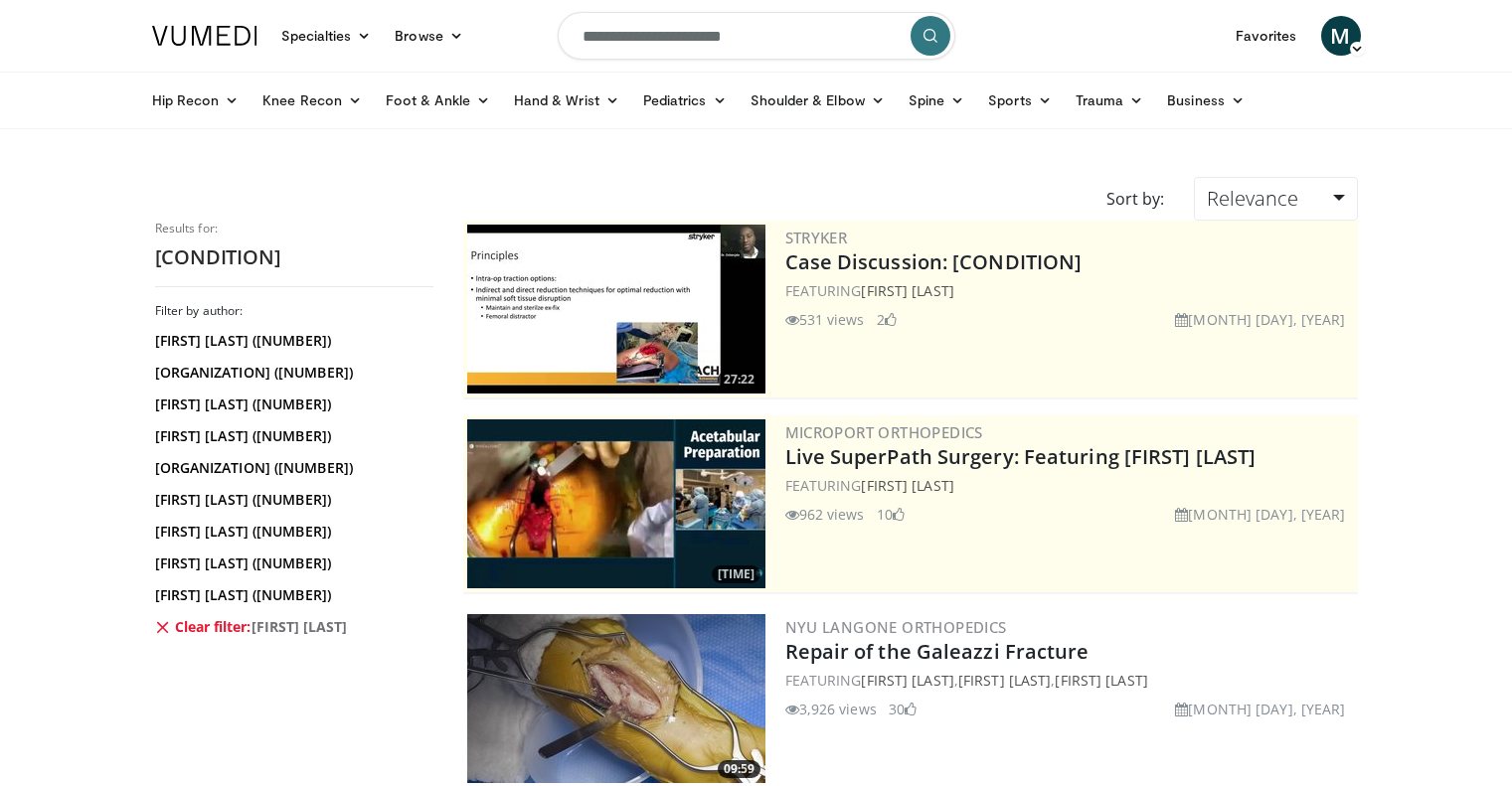 scroll, scrollTop: 0, scrollLeft: 0, axis: both 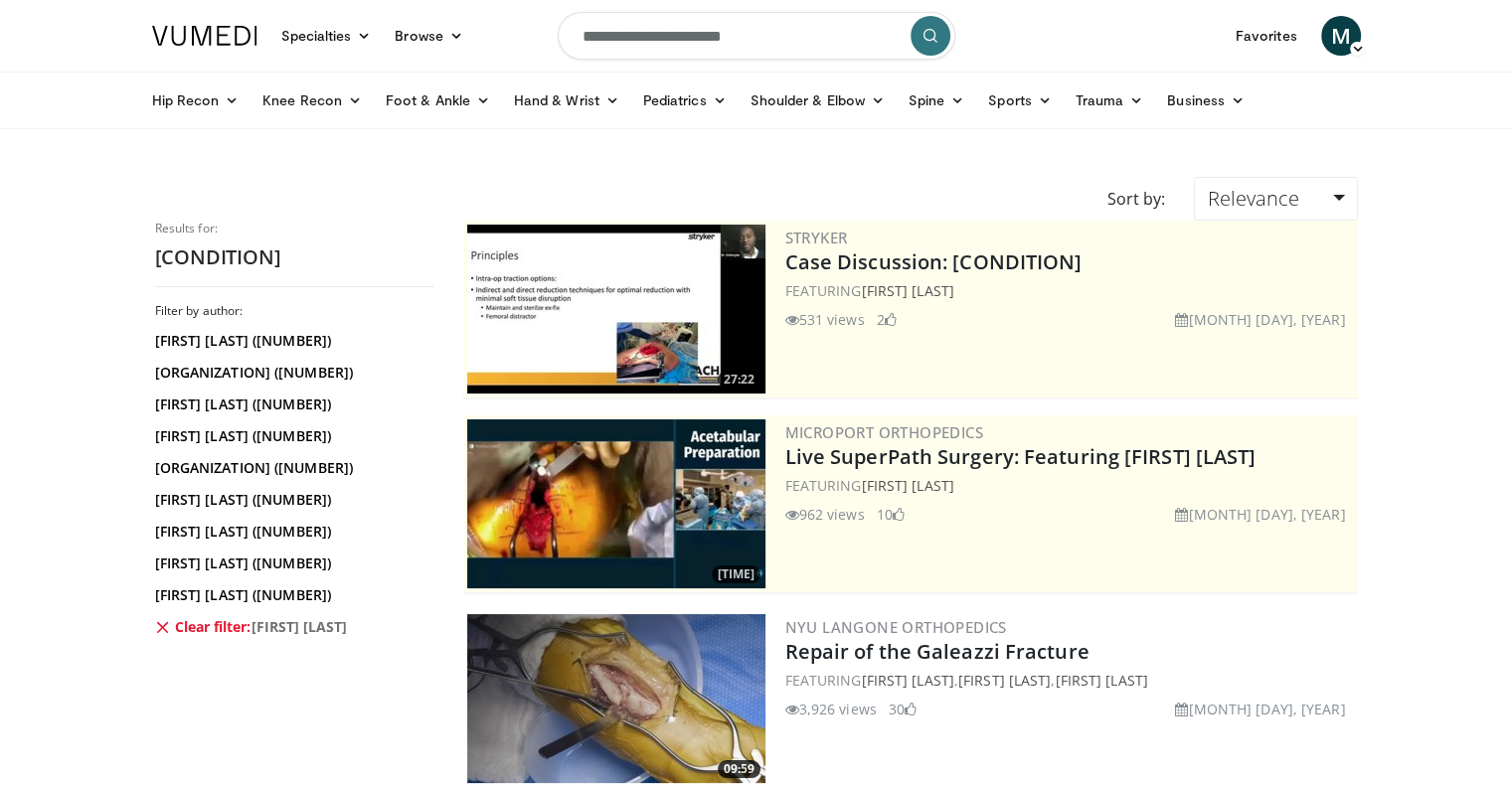 click on "**********" at bounding box center (756, 36) 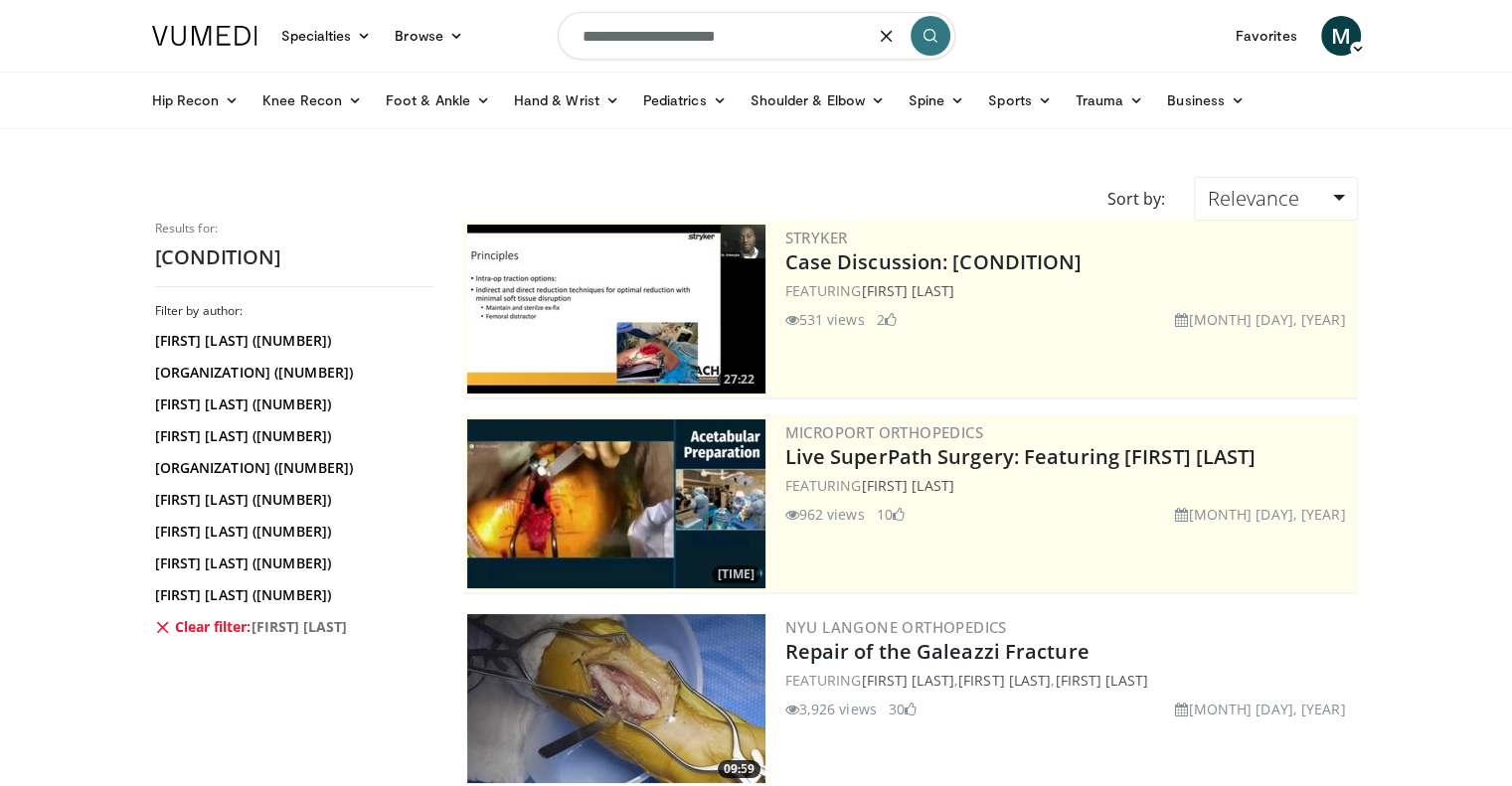 type on "**********" 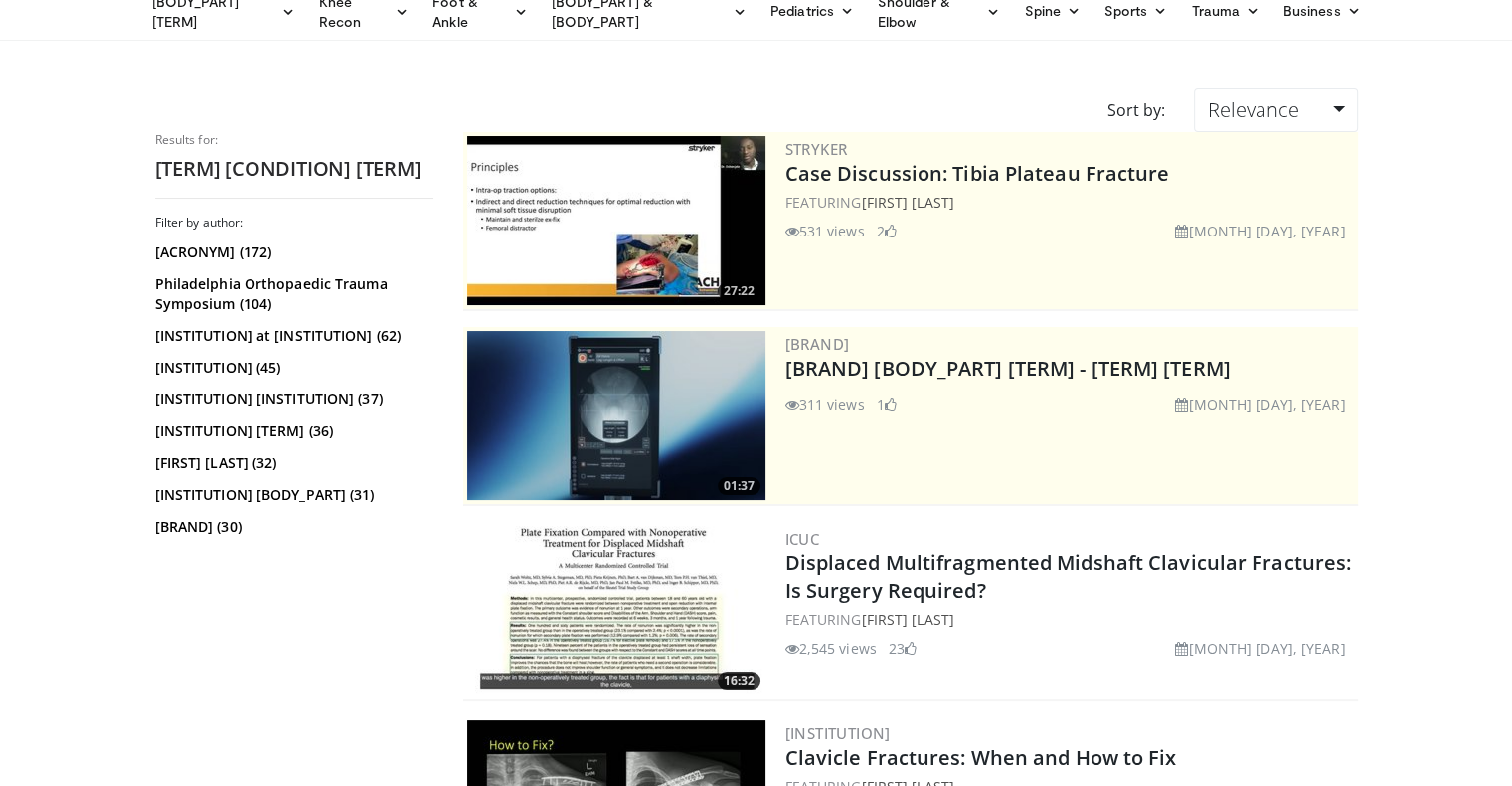 scroll, scrollTop: 0, scrollLeft: 0, axis: both 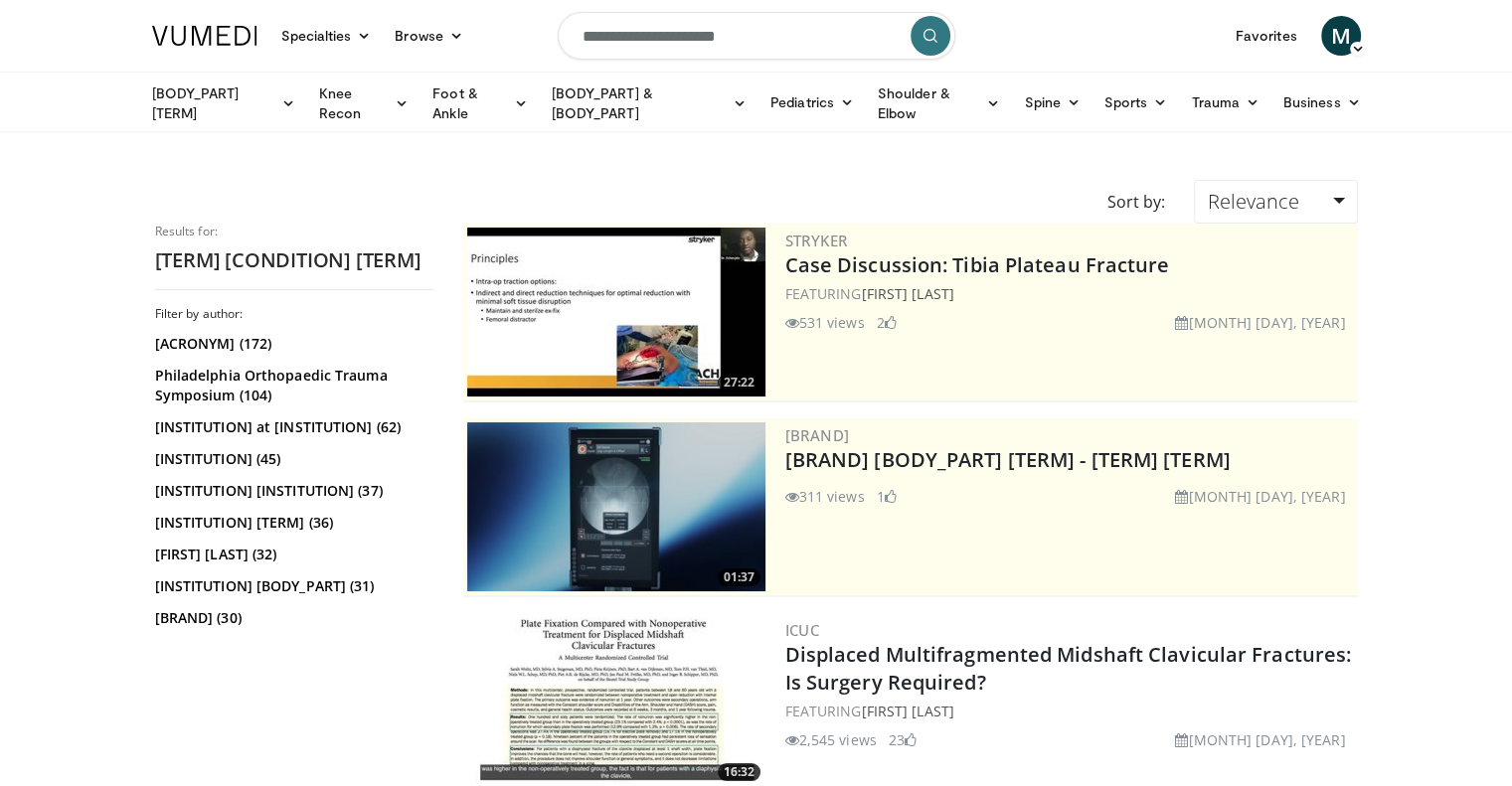 click on "**********" at bounding box center (756, 36) 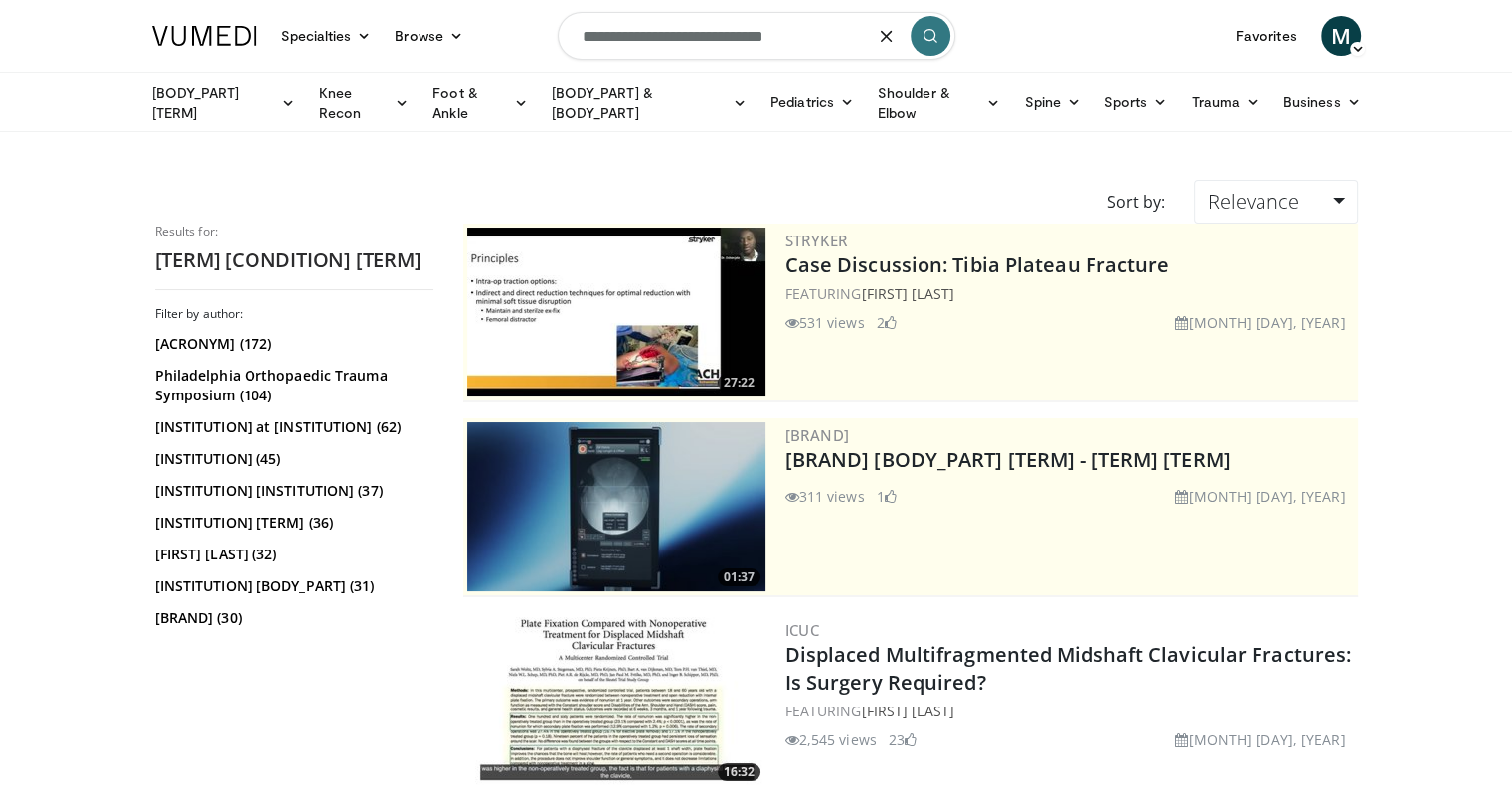 type on "**********" 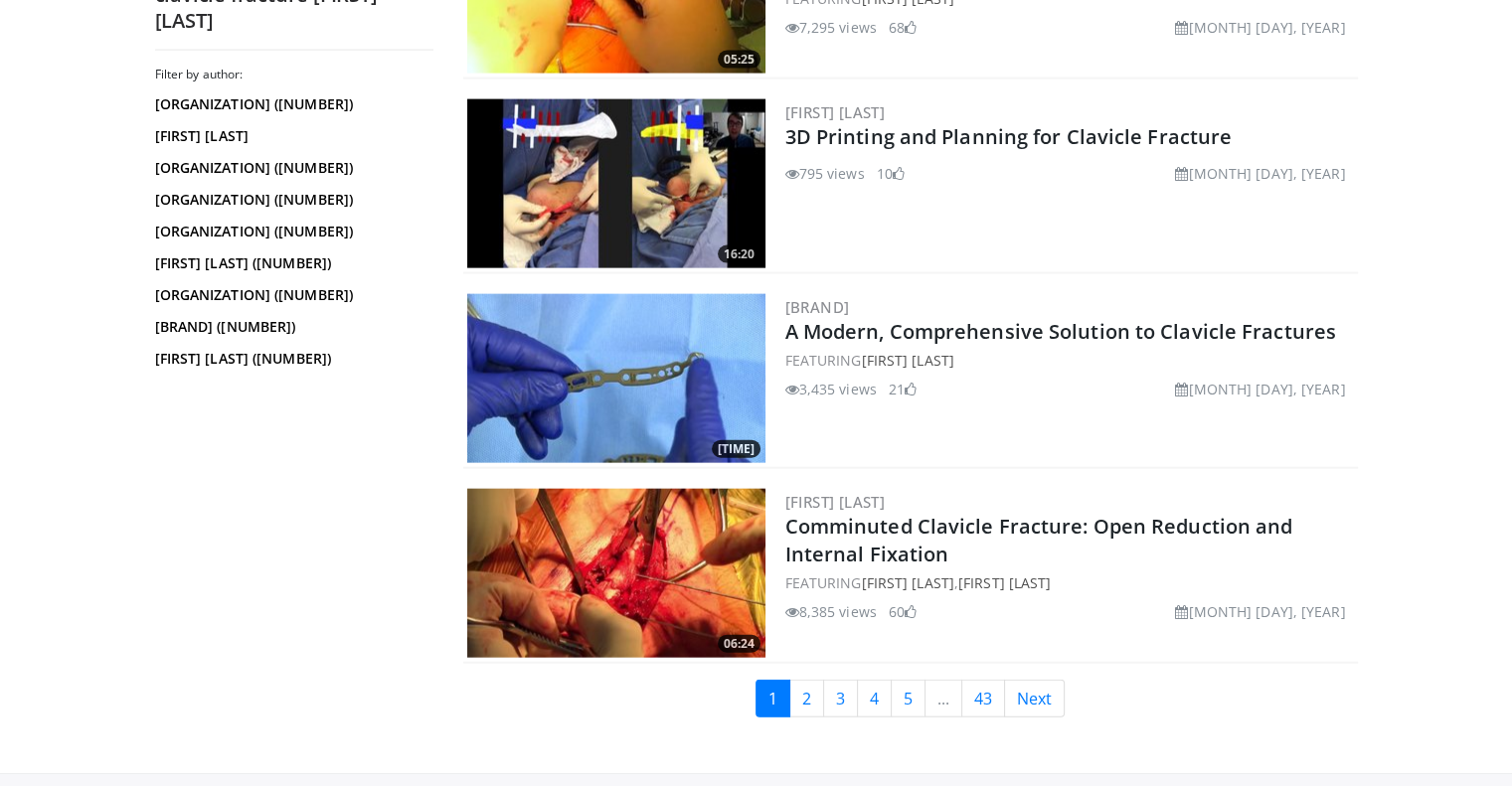 scroll, scrollTop: 4412, scrollLeft: 0, axis: vertical 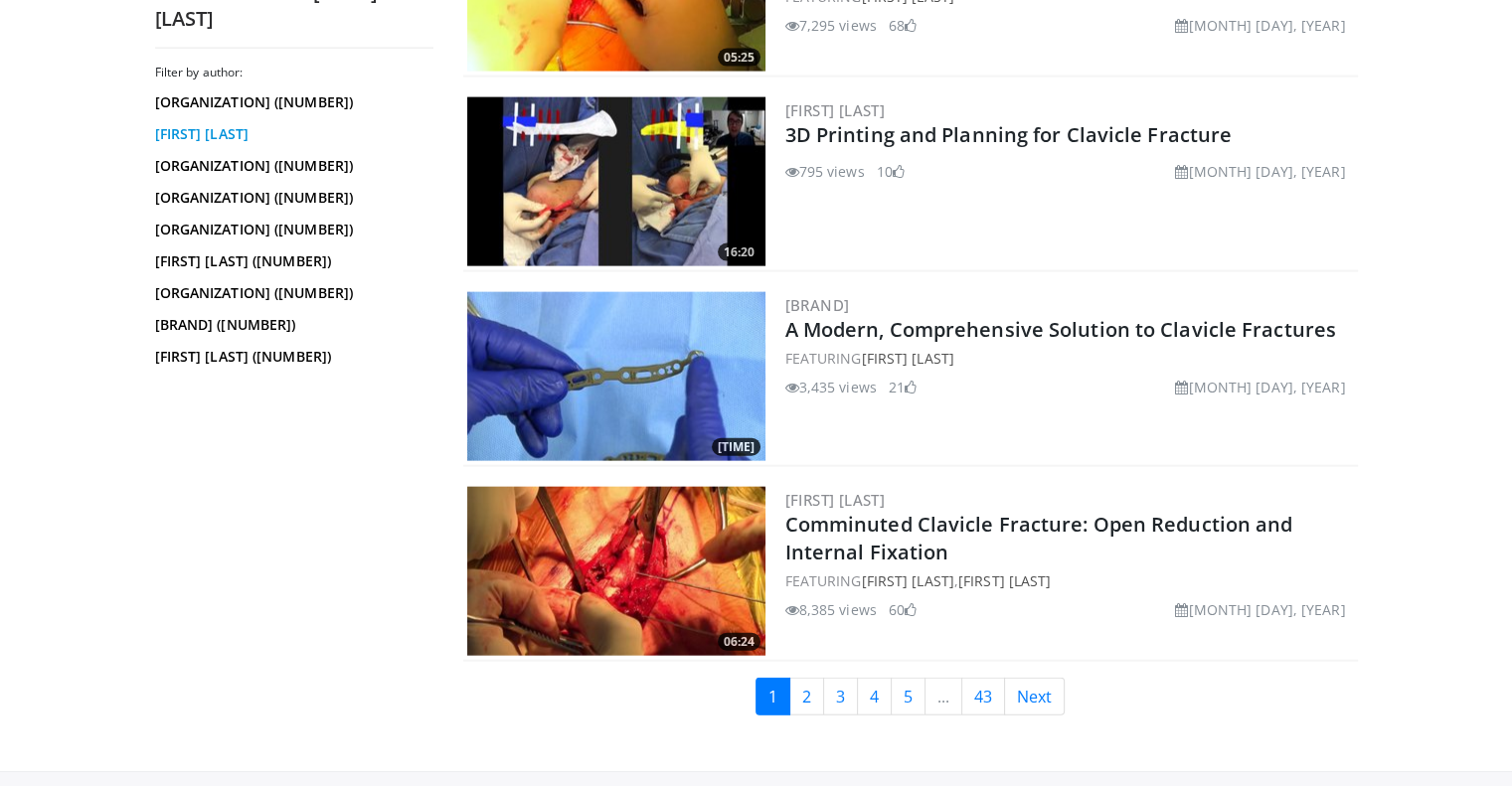 click on "Kenneth A Egol (50)" at bounding box center [291, 134] 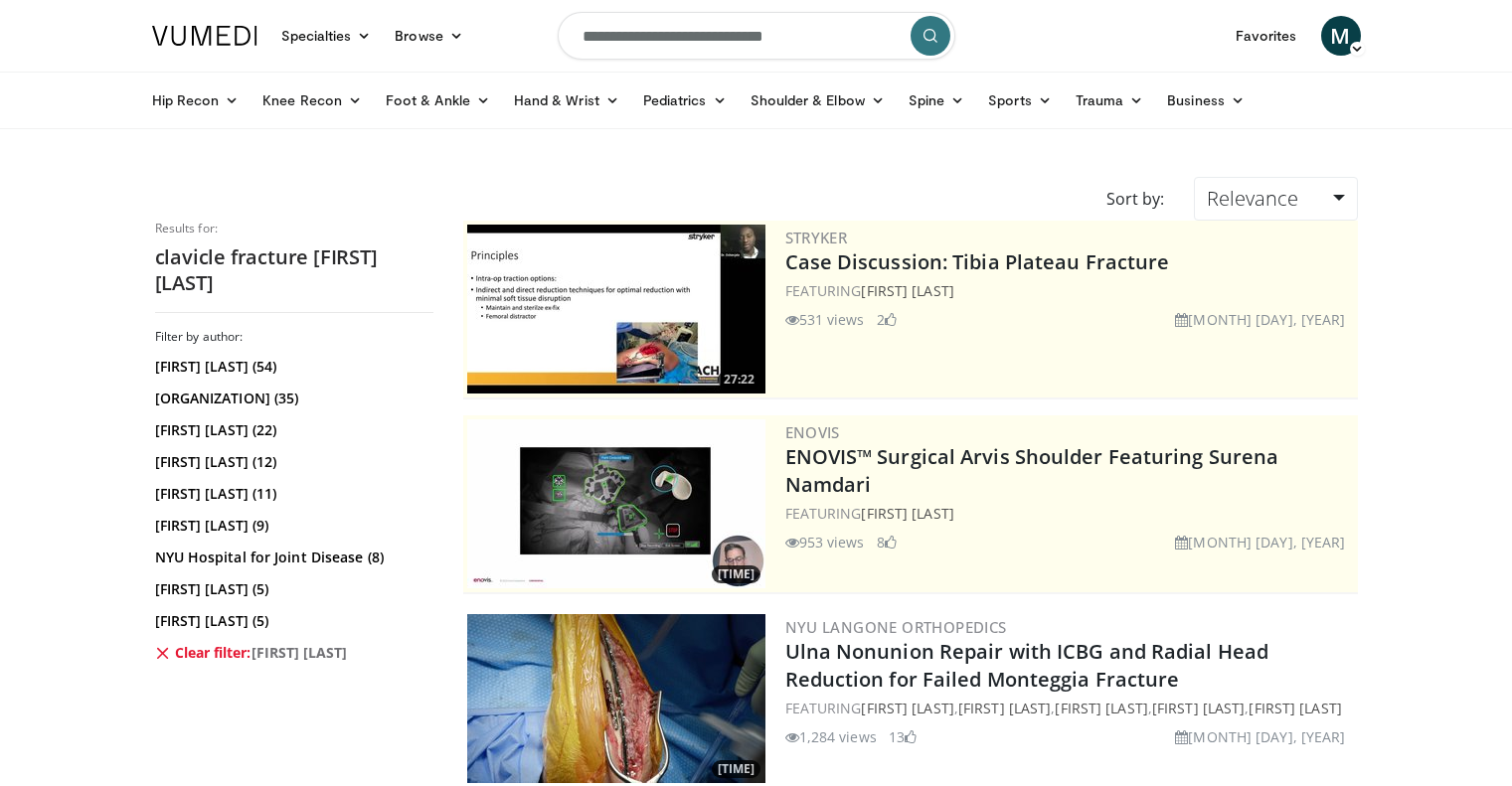 scroll, scrollTop: 0, scrollLeft: 0, axis: both 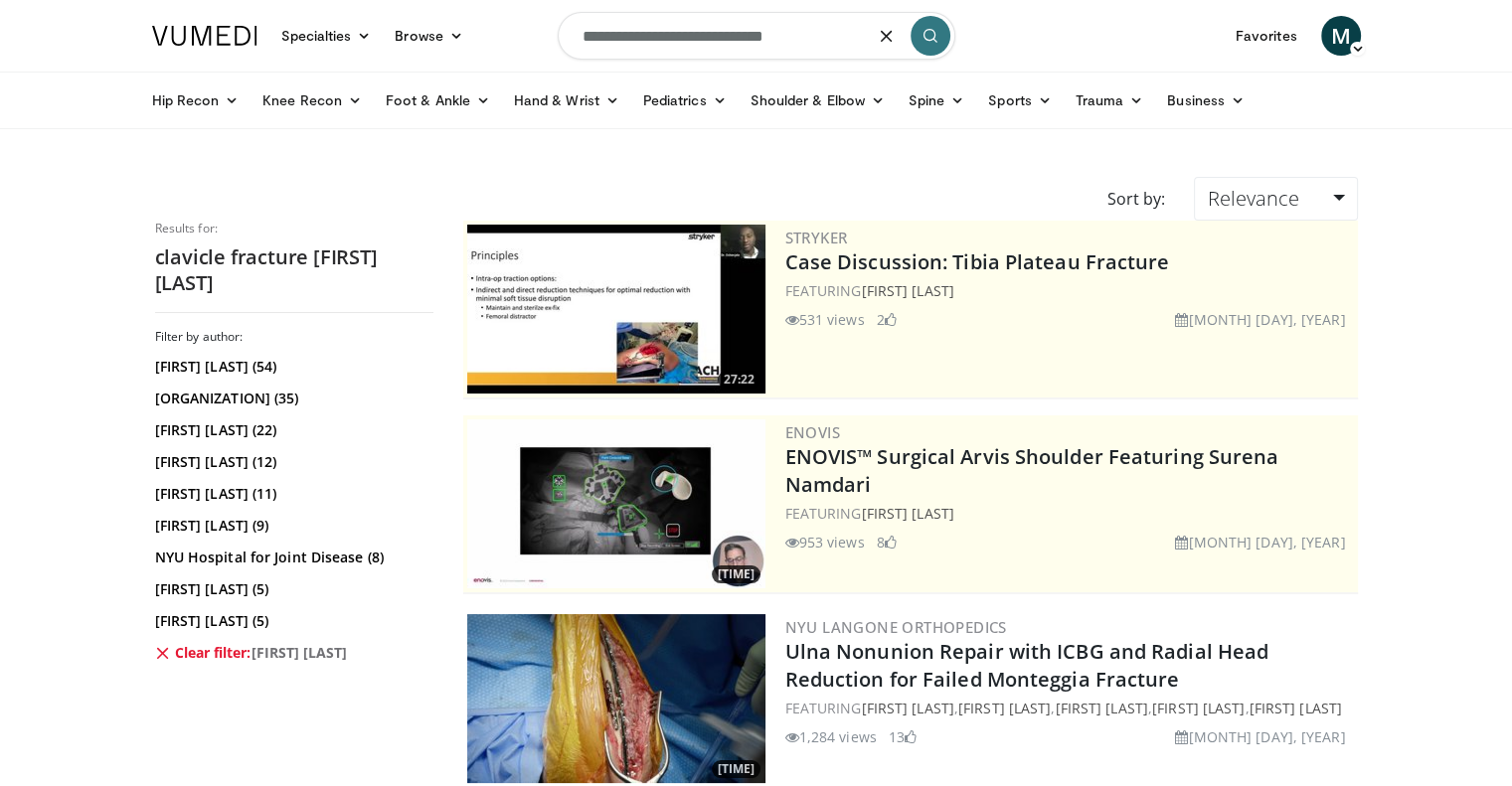 drag, startPoint x: 815, startPoint y: 30, endPoint x: 546, endPoint y: 42, distance: 269.26752 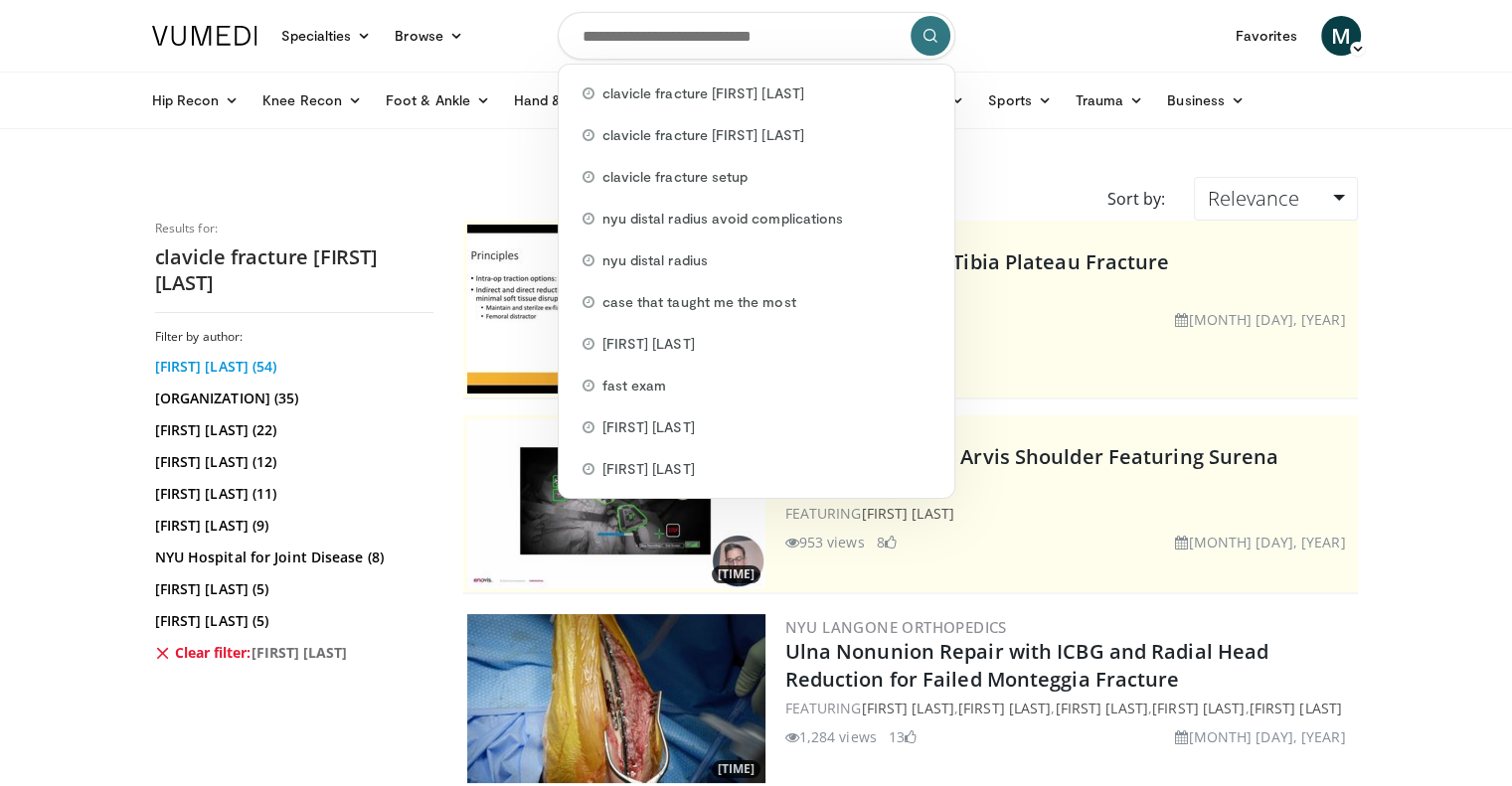 type 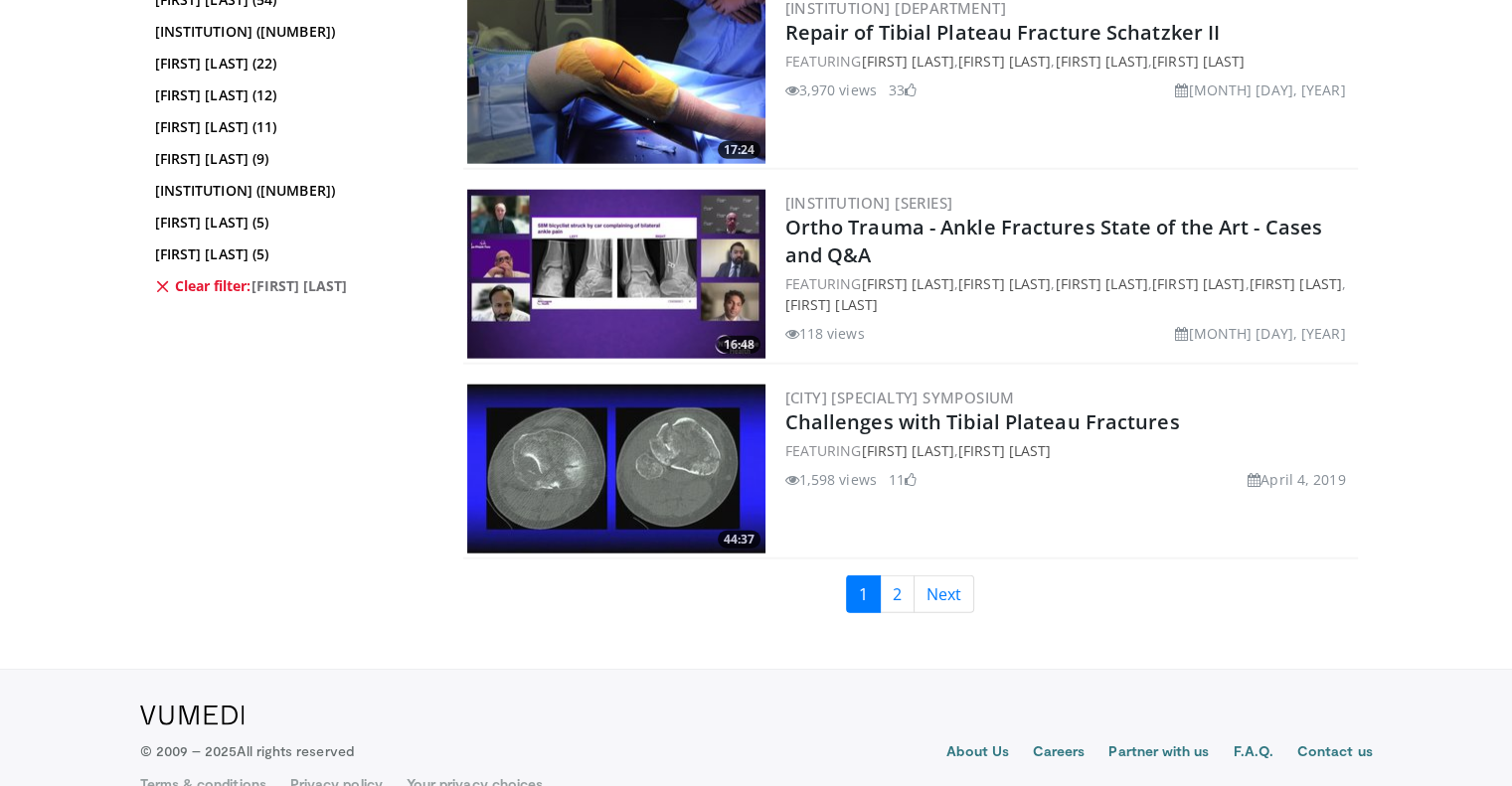 scroll, scrollTop: 4932, scrollLeft: 0, axis: vertical 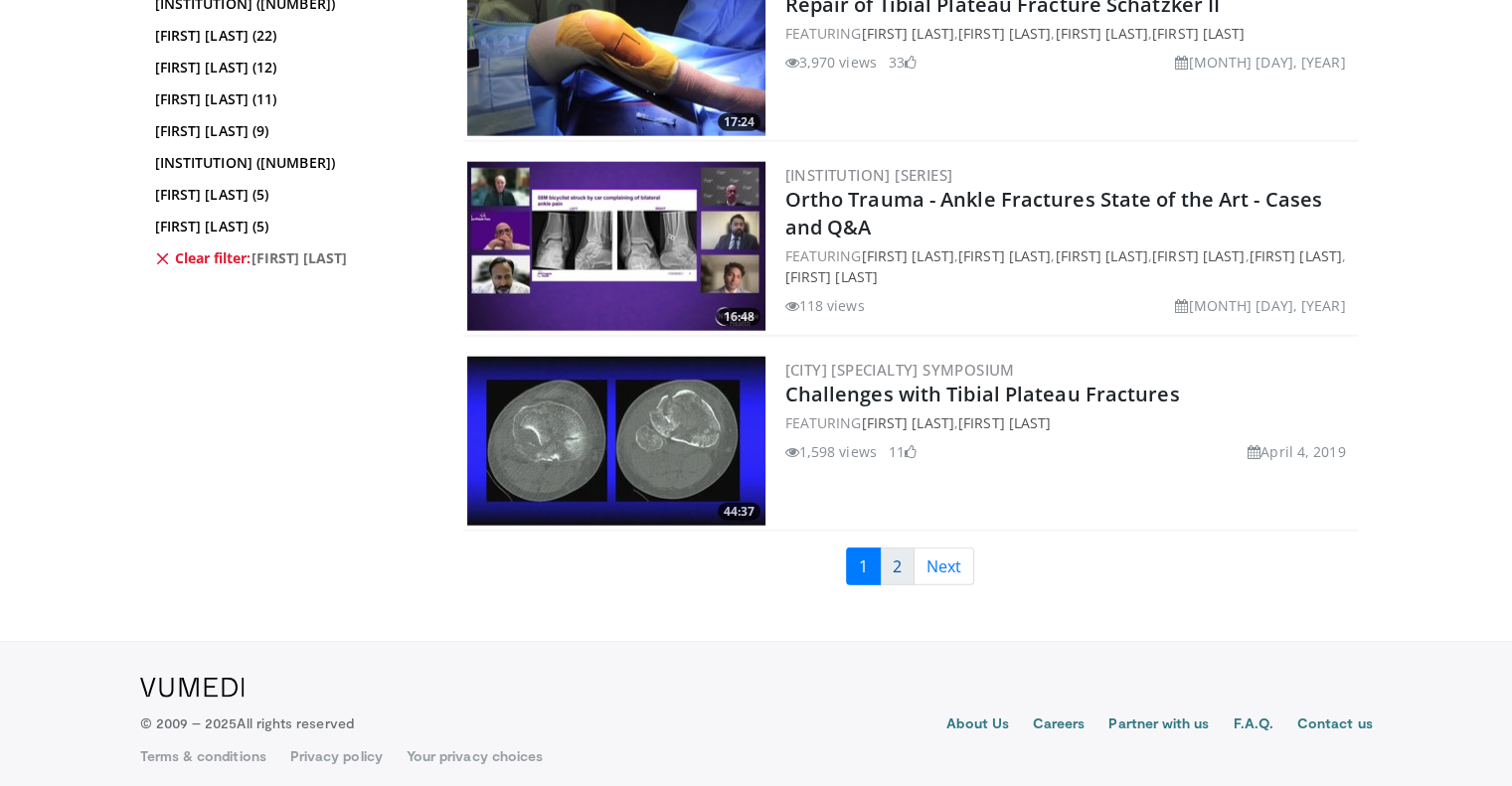 click on "2" at bounding box center [897, 566] 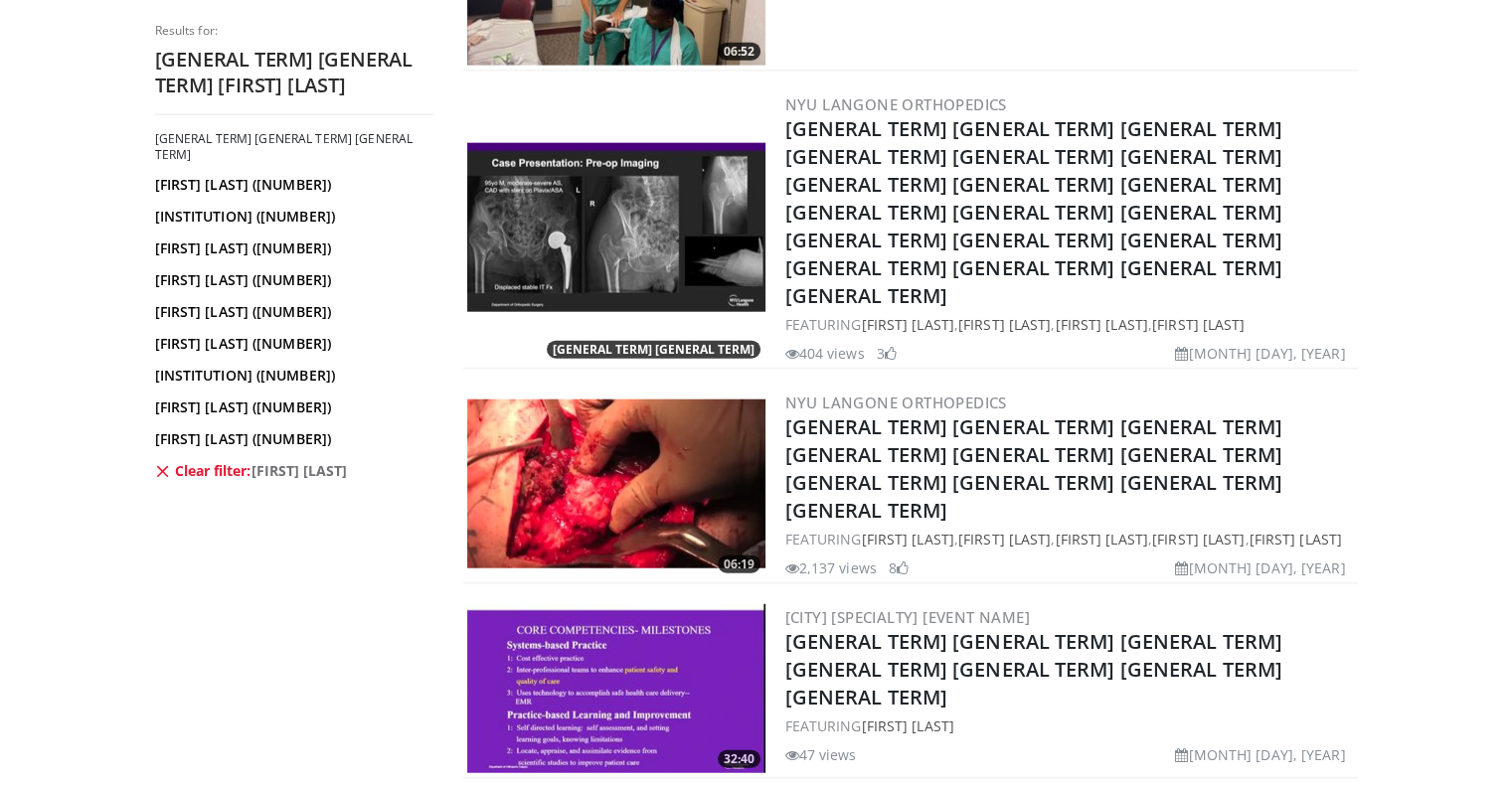 scroll, scrollTop: 4849, scrollLeft: 0, axis: vertical 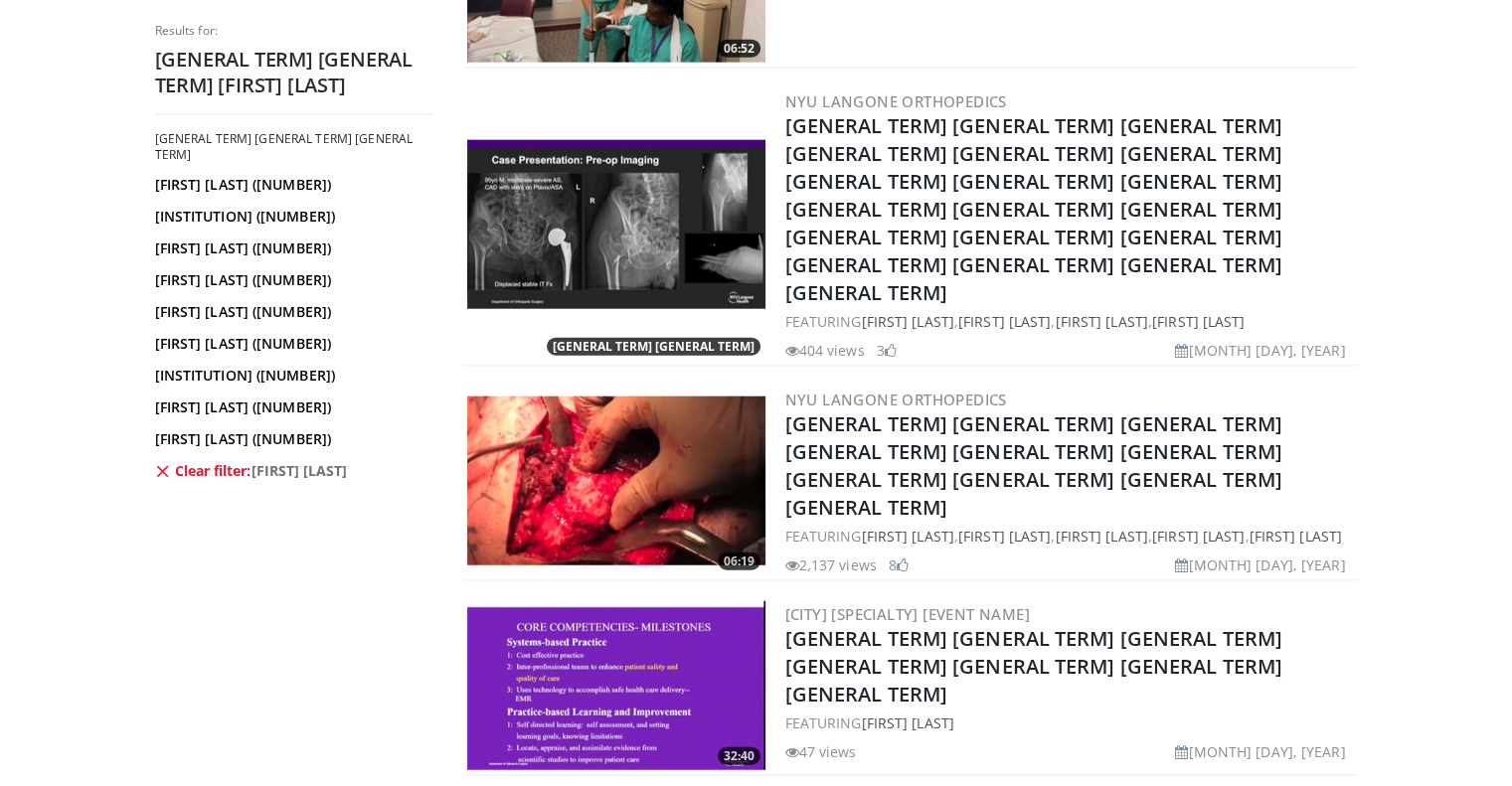 click on "3" at bounding box center [959, 811] 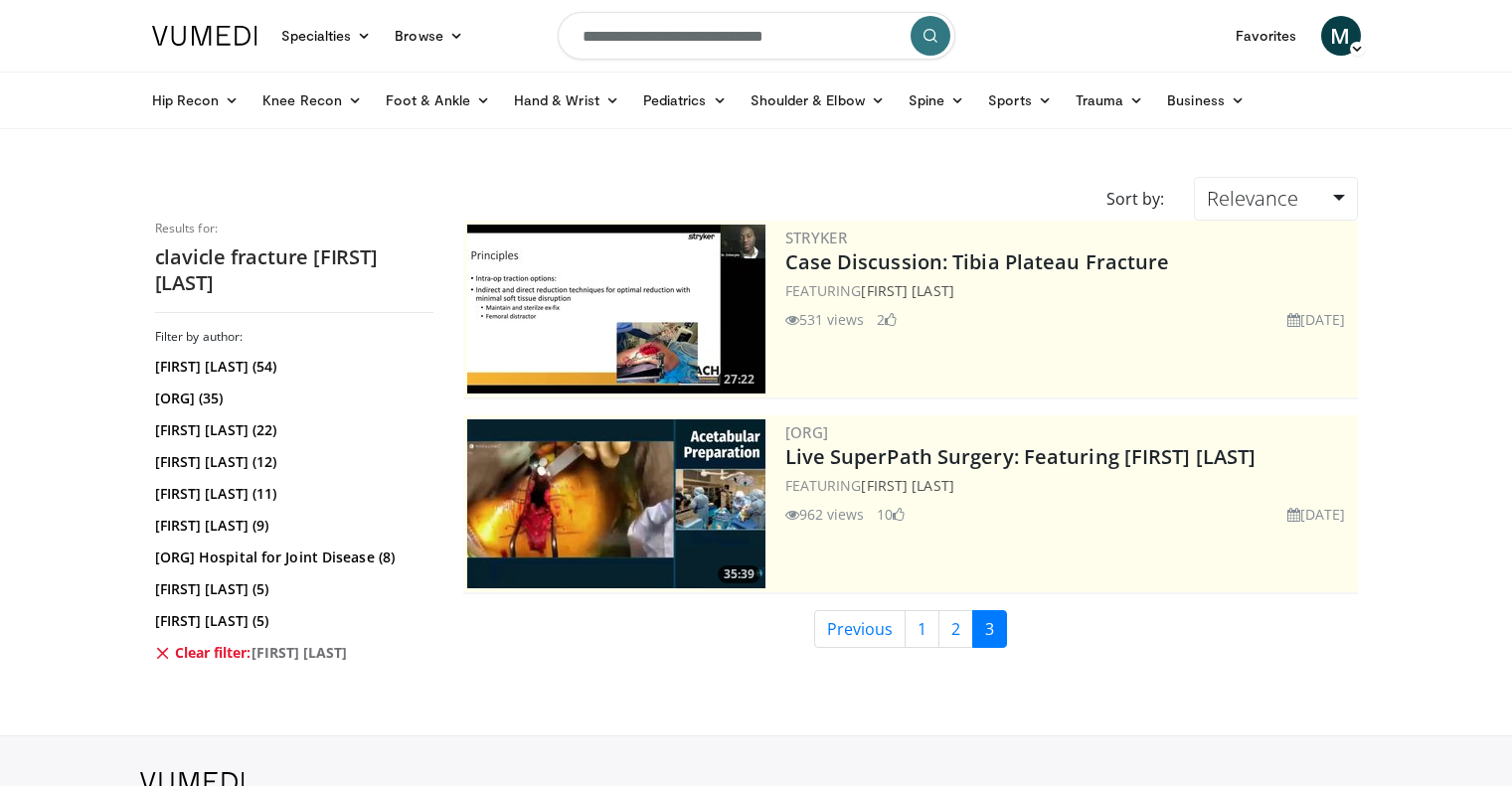 scroll, scrollTop: 0, scrollLeft: 0, axis: both 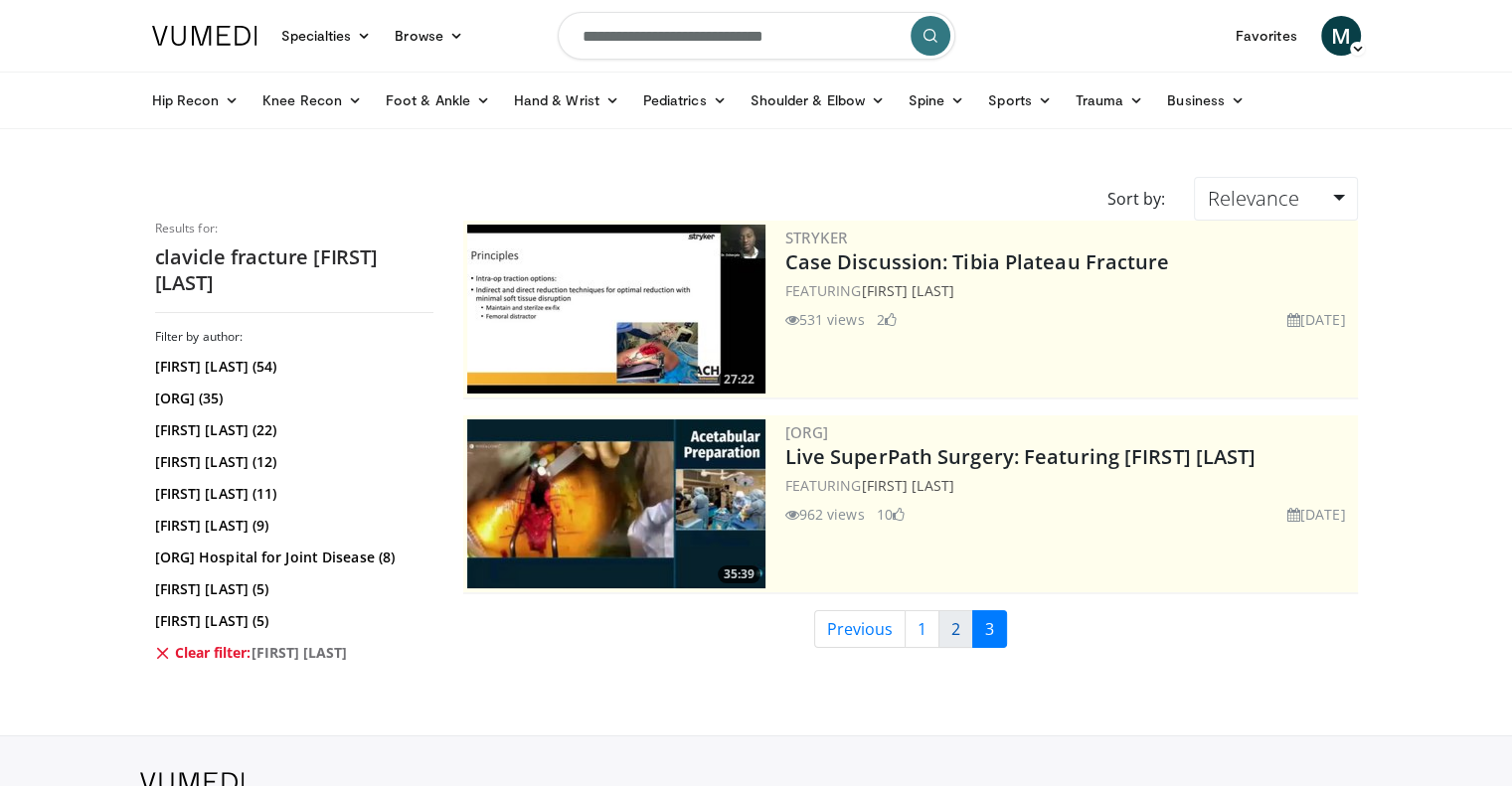 click on "2" at bounding box center [955, 629] 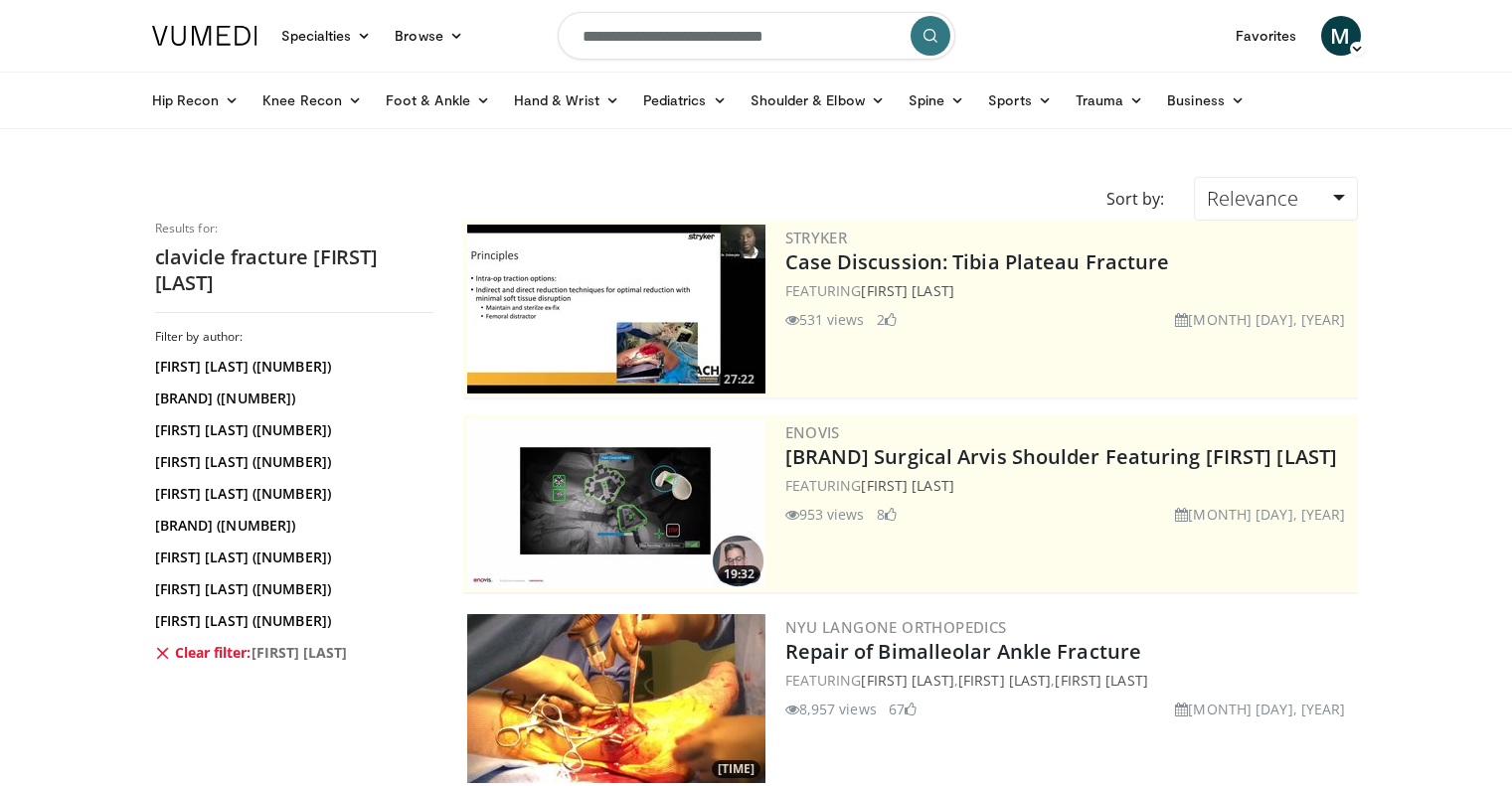 scroll, scrollTop: 0, scrollLeft: 0, axis: both 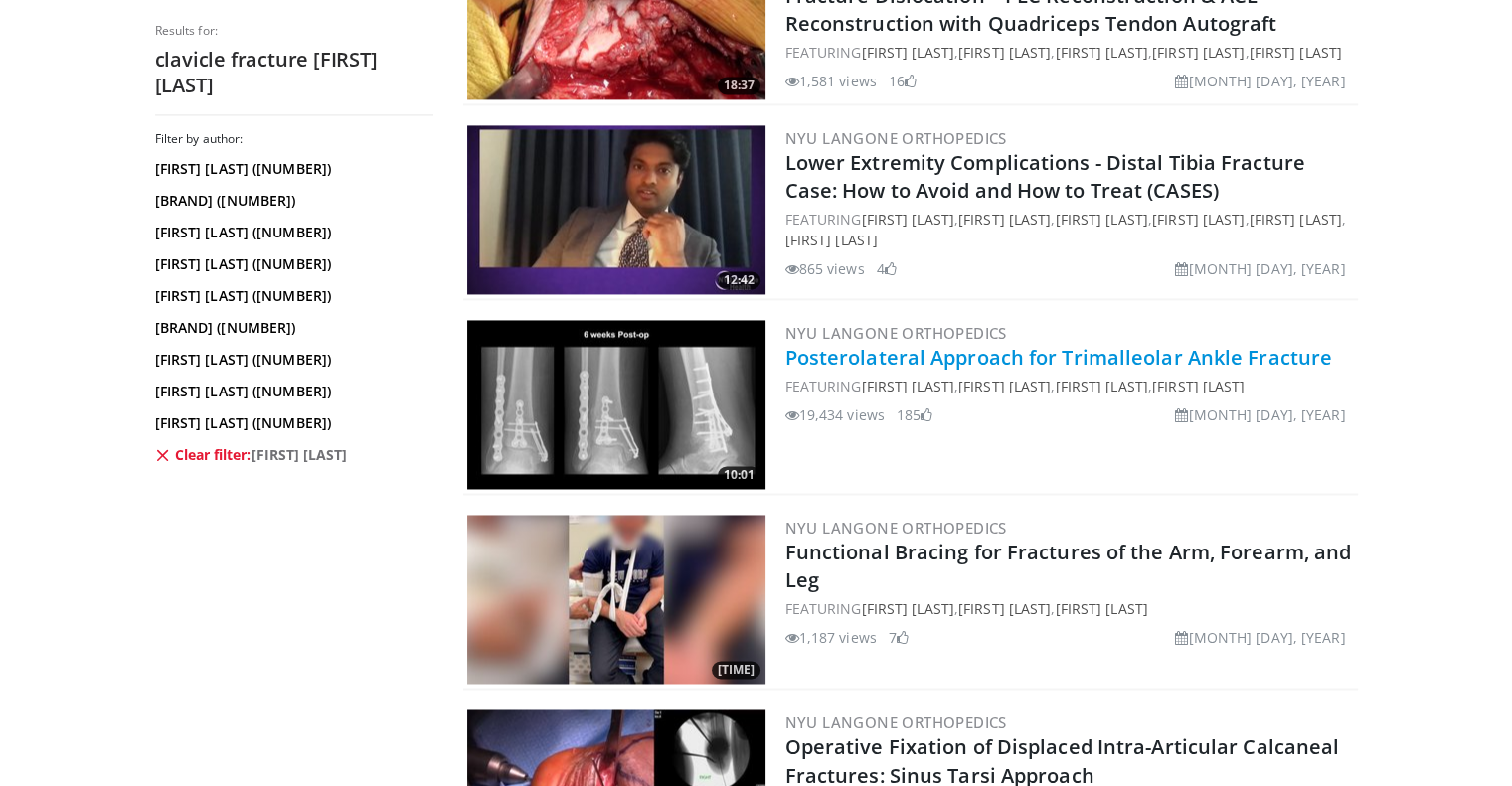 click on "Posterolateral Approach for Trimalleolar Ankle Fracture" at bounding box center (1059, 357) 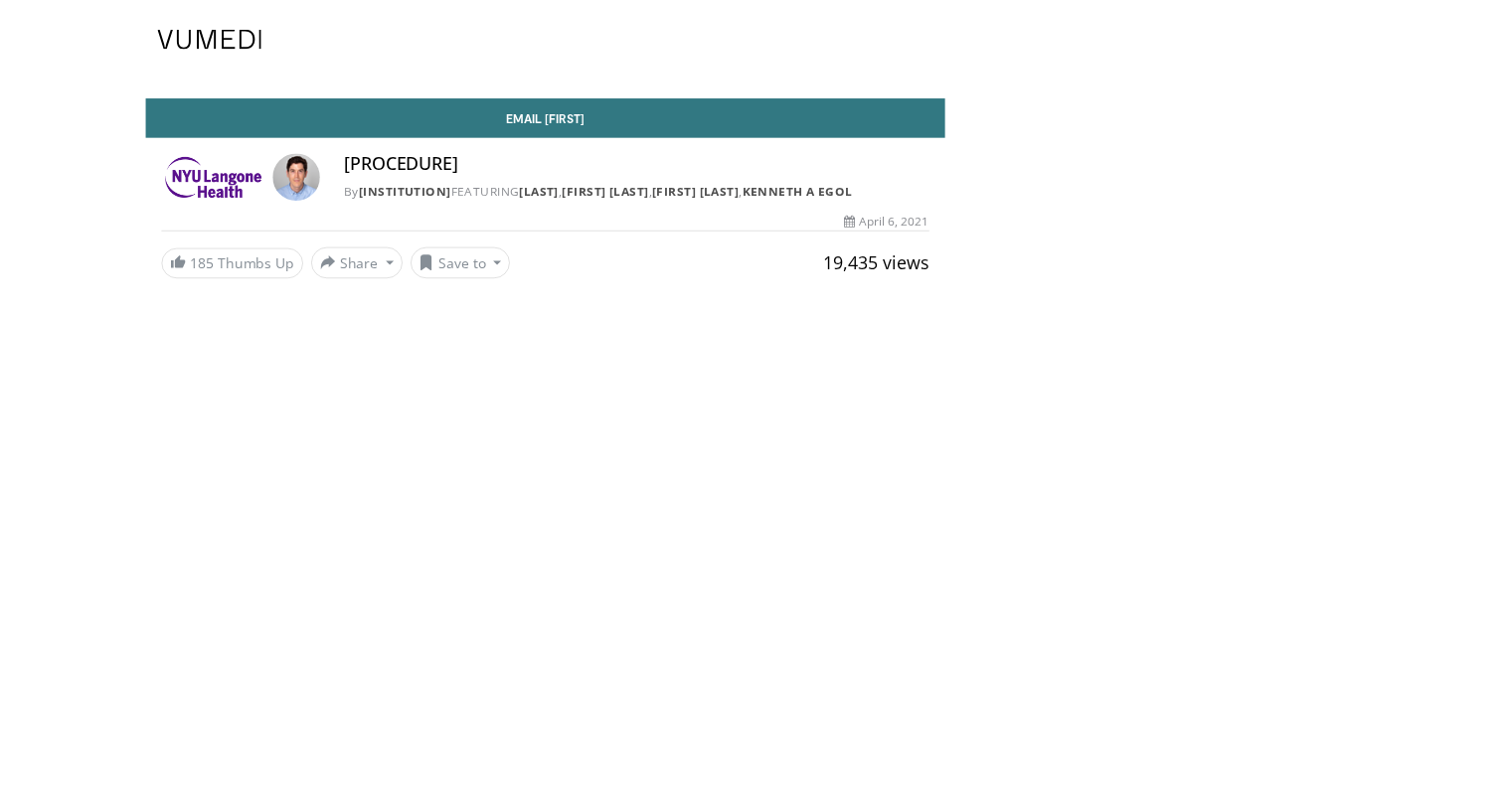scroll, scrollTop: 0, scrollLeft: 0, axis: both 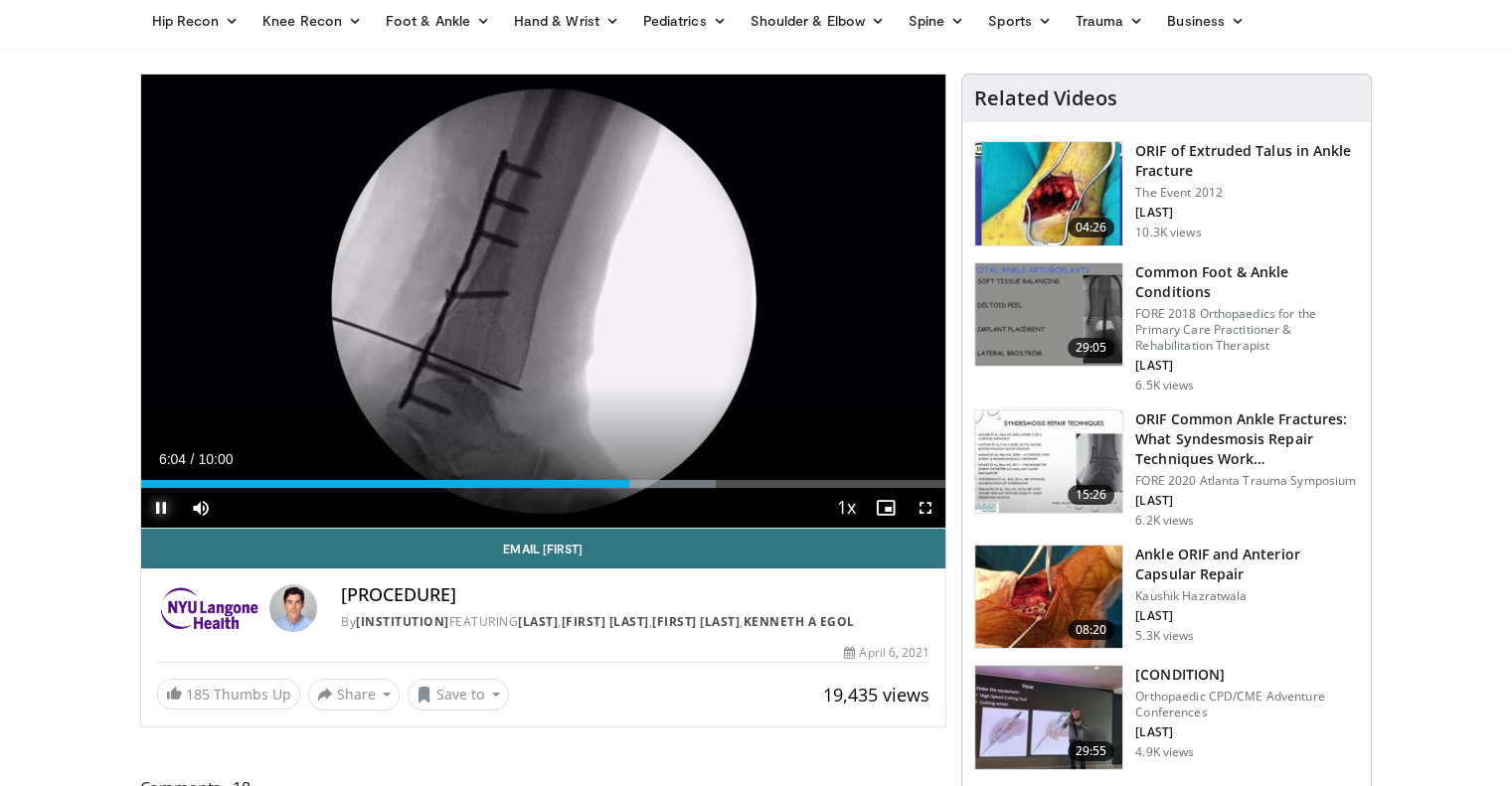click at bounding box center [161, 508] 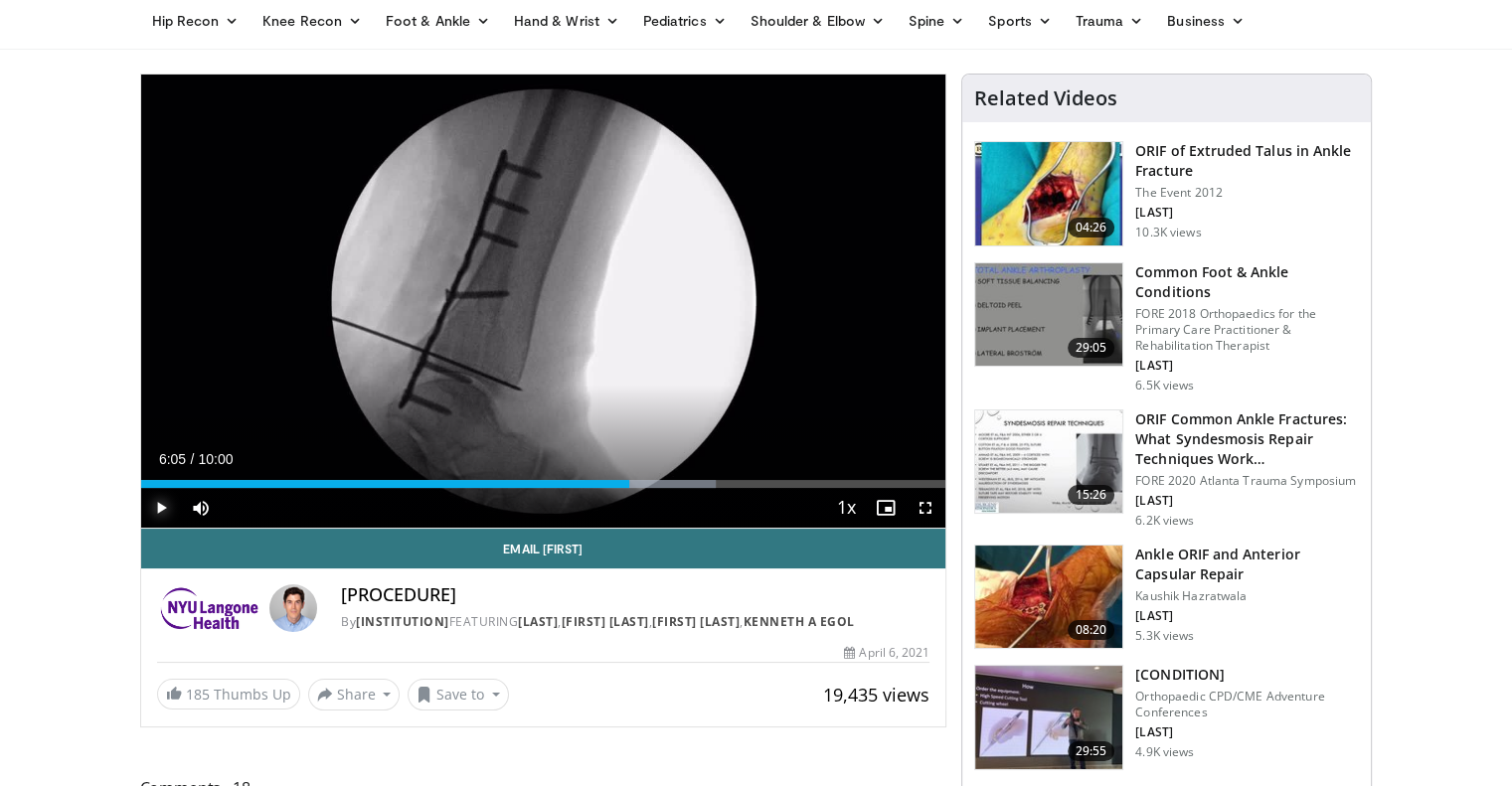click at bounding box center (161, 508) 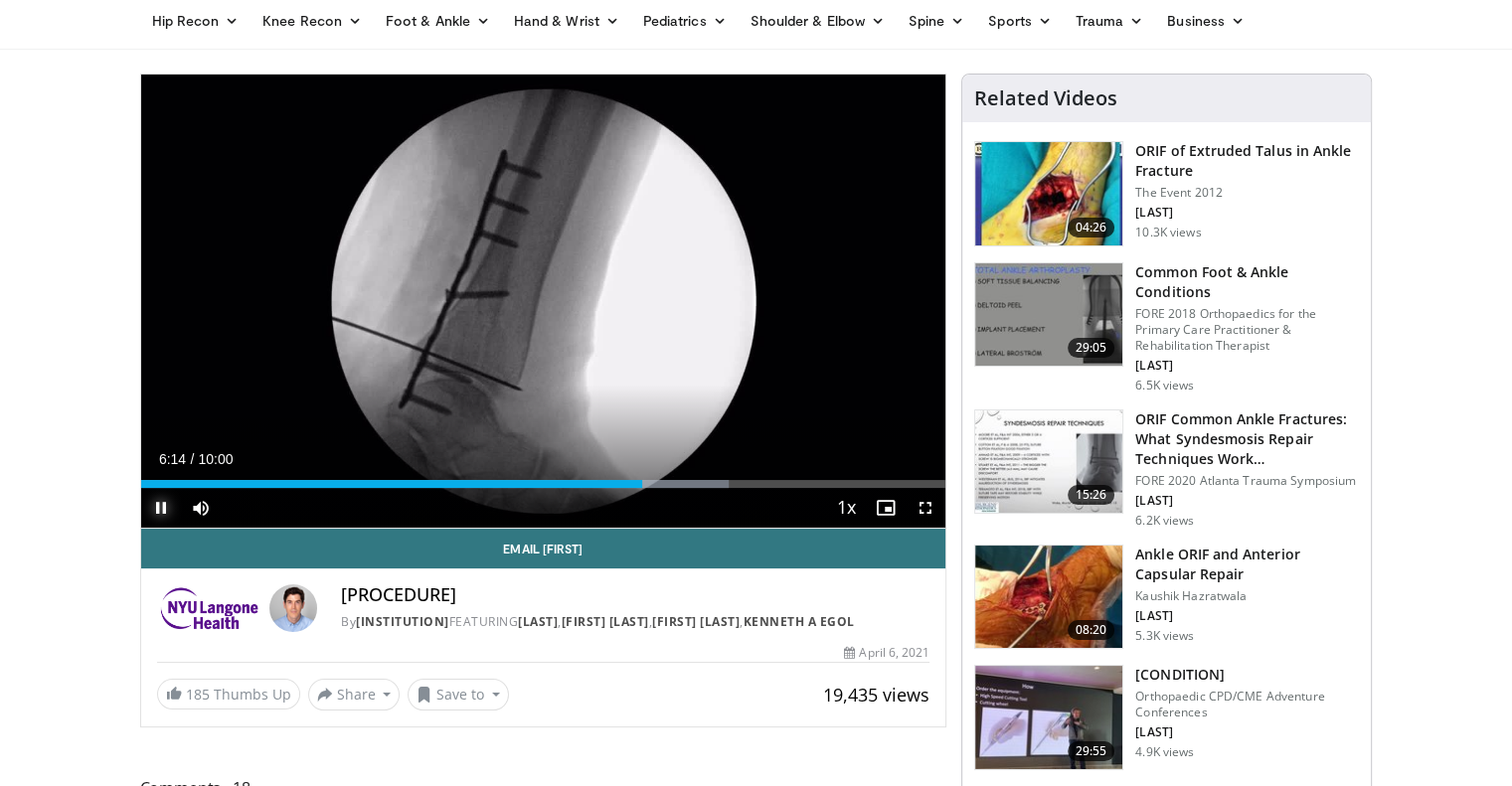 click at bounding box center (161, 508) 